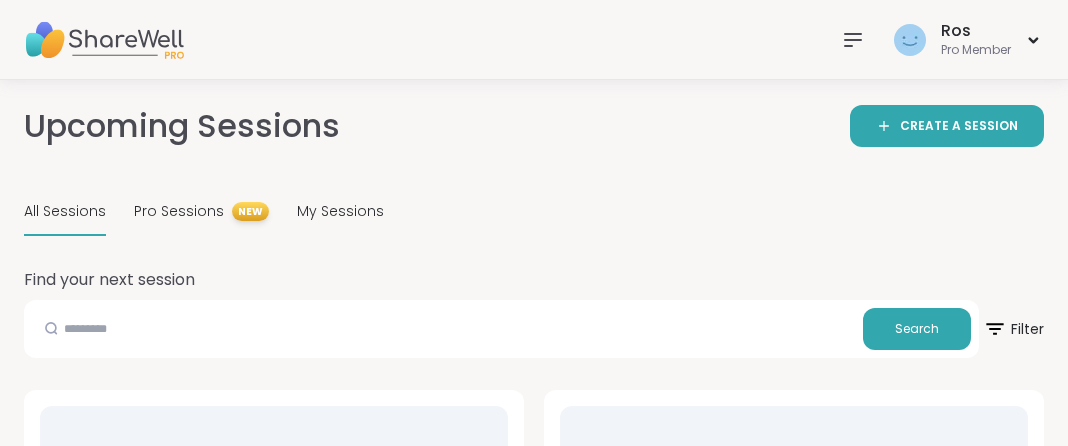 scroll, scrollTop: 0, scrollLeft: 0, axis: both 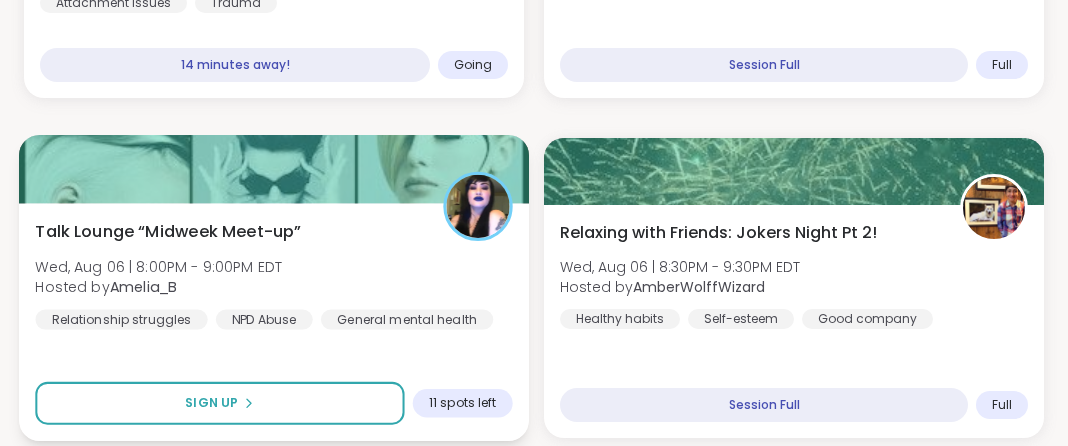 click at bounding box center [274, 169] 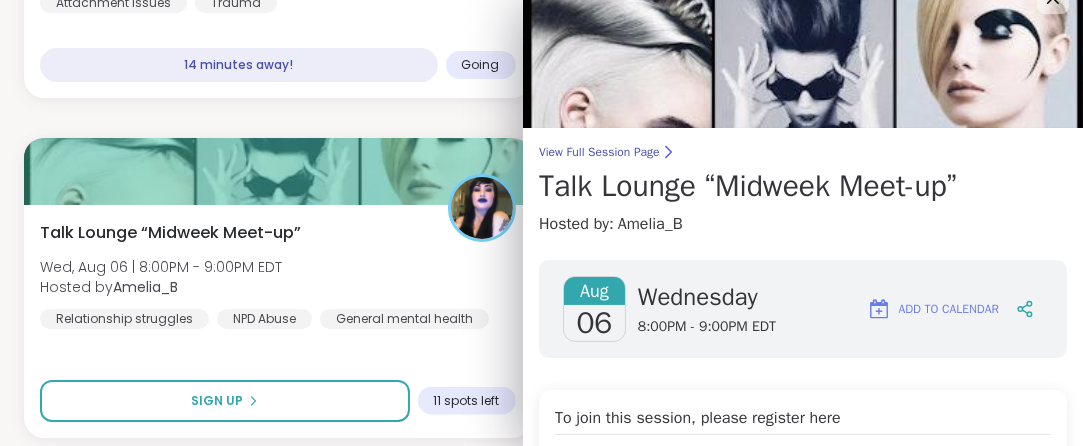 scroll, scrollTop: 0, scrollLeft: 0, axis: both 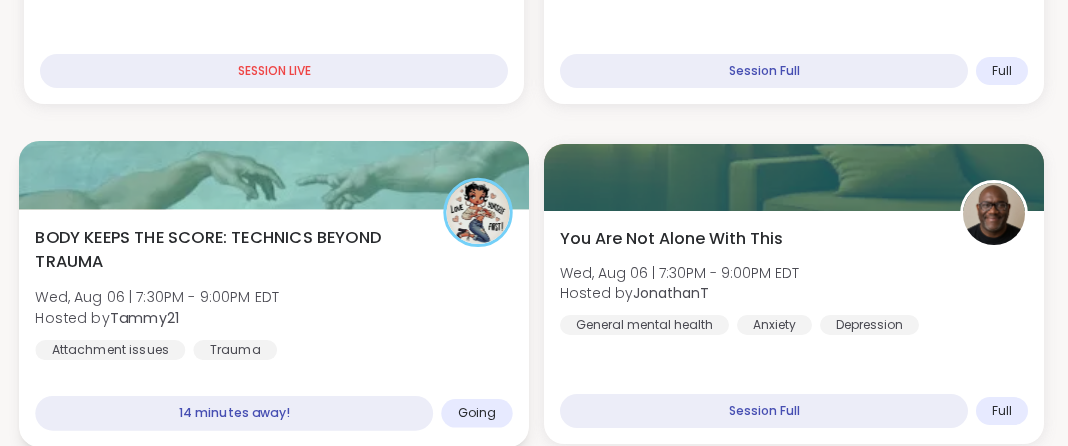 click at bounding box center [274, 175] 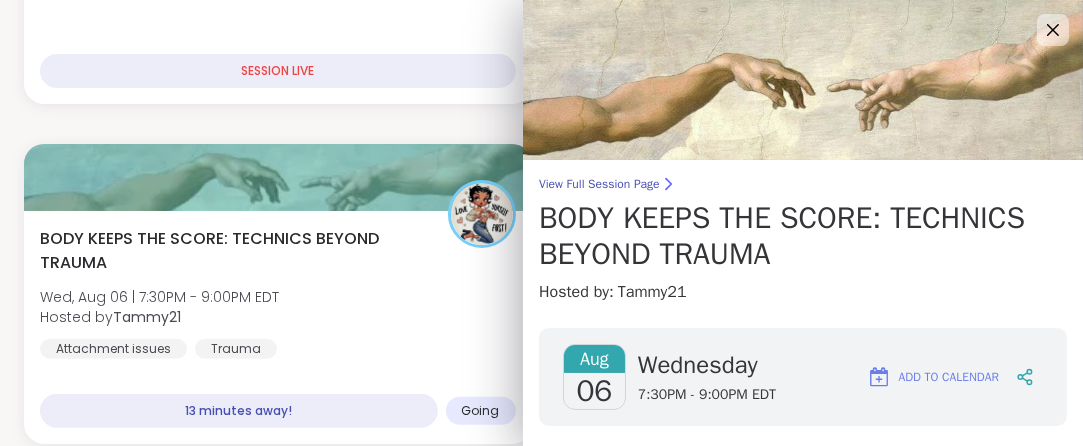 scroll, scrollTop: 0, scrollLeft: 0, axis: both 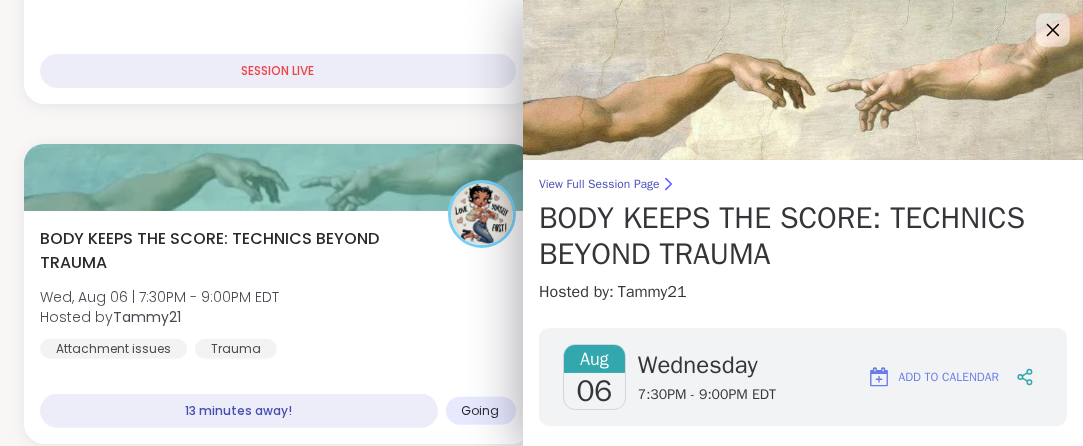 click 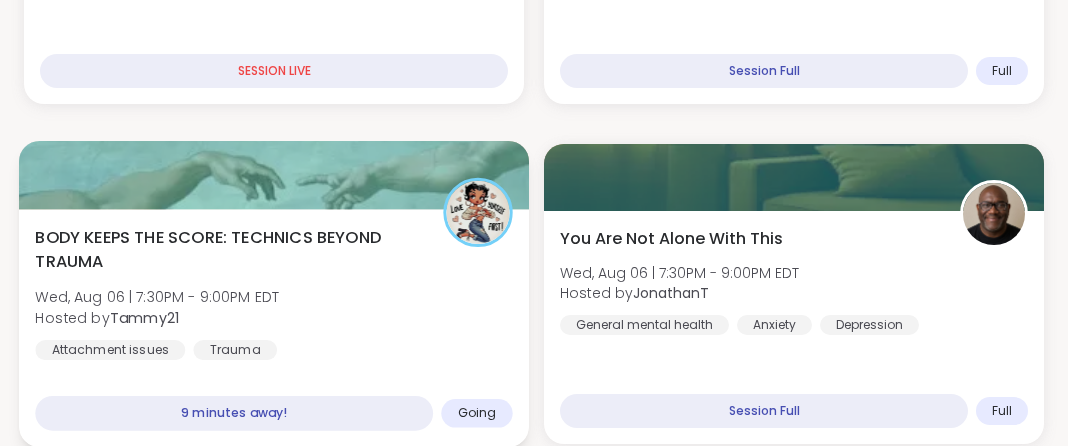 click at bounding box center (274, 175) 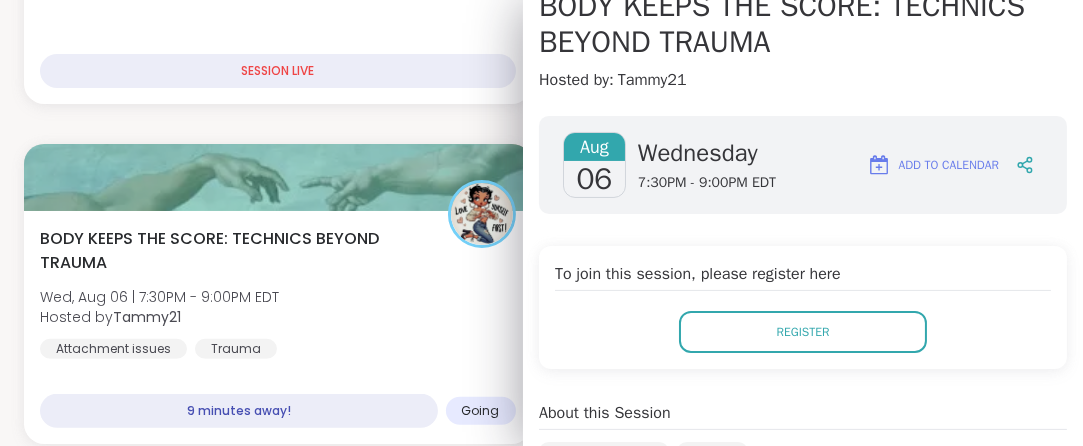 scroll, scrollTop: 0, scrollLeft: 0, axis: both 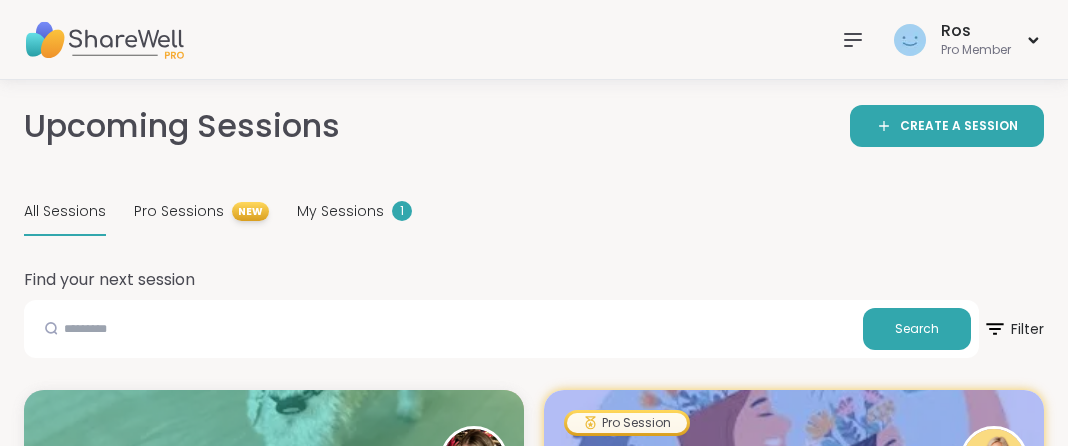 click 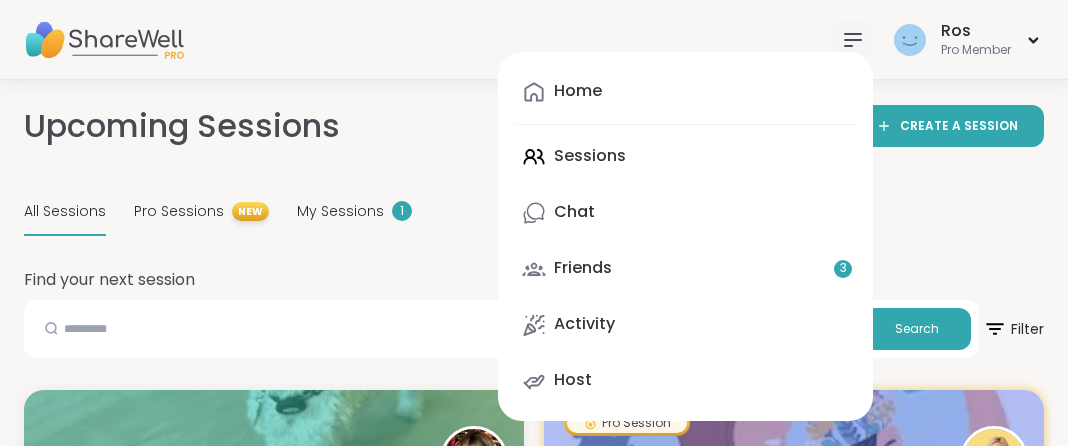 click on "Home Sessions Chat Friends 3 Activity Host" at bounding box center (685, 236) 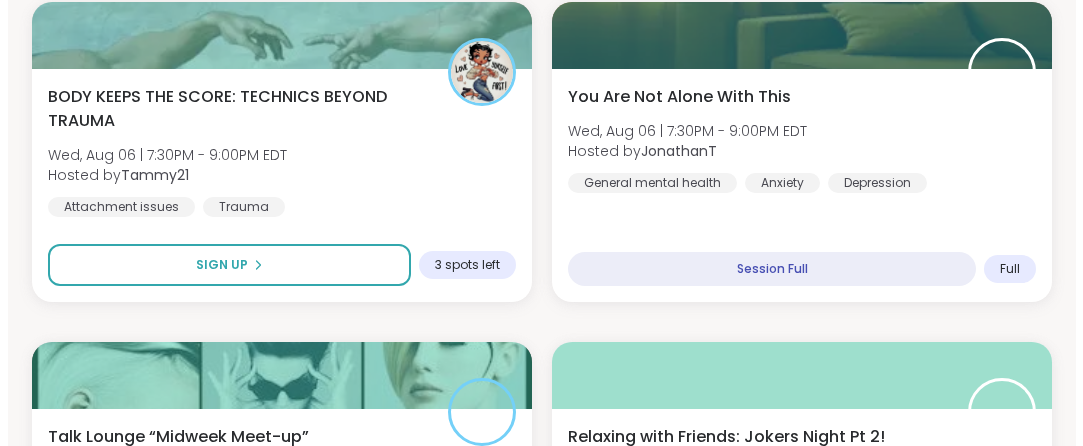 scroll, scrollTop: 1427, scrollLeft: 0, axis: vertical 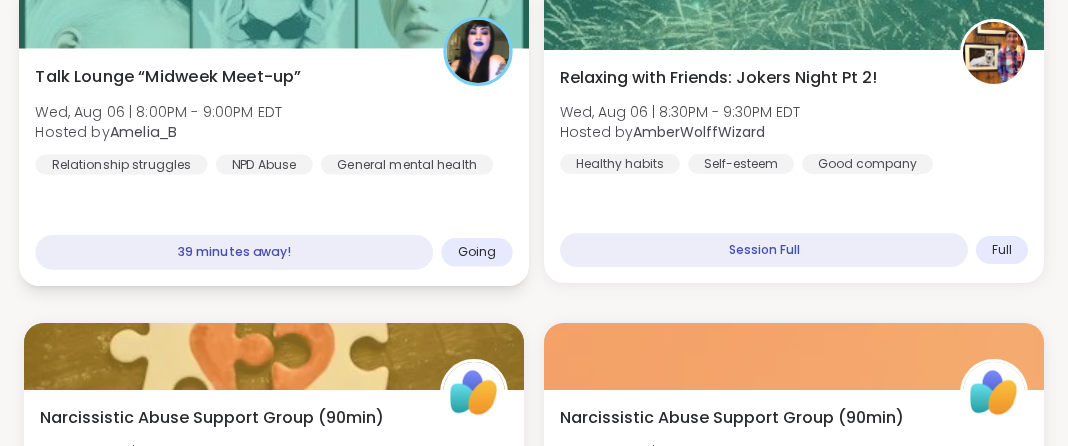 click at bounding box center (274, 14) 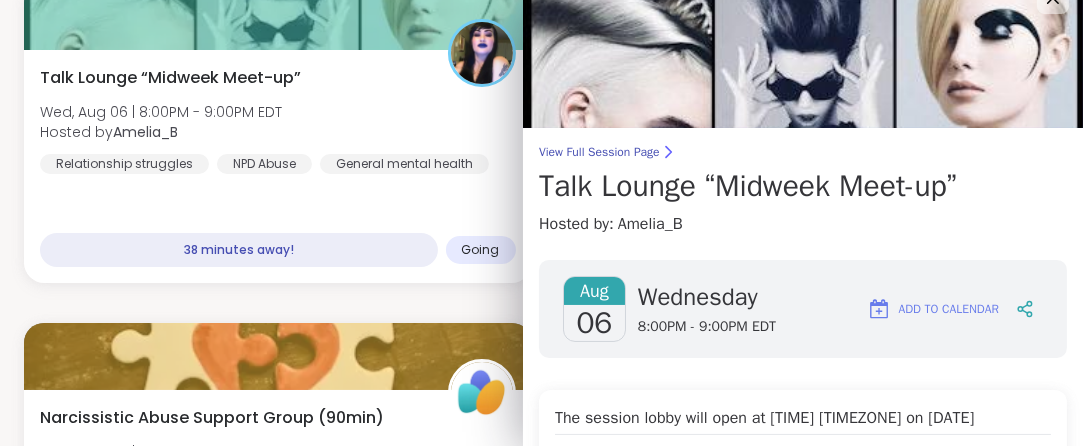 scroll, scrollTop: 0, scrollLeft: 0, axis: both 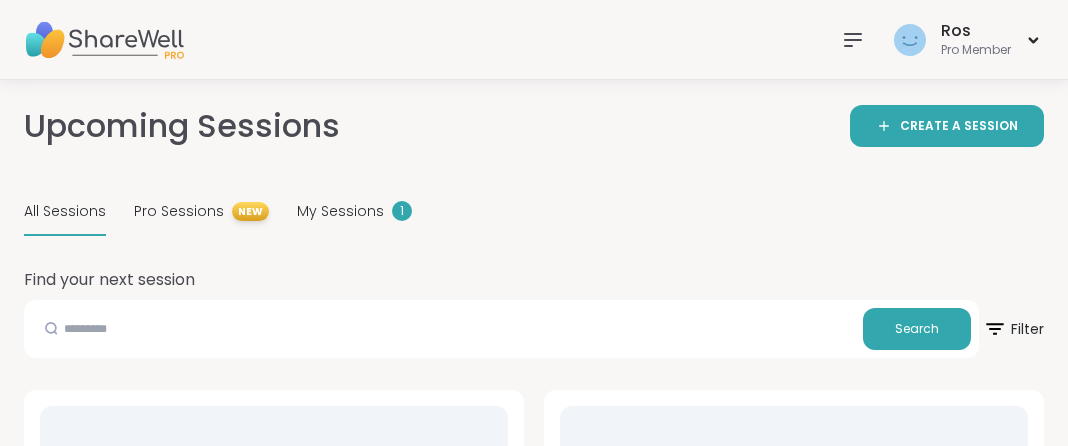 click 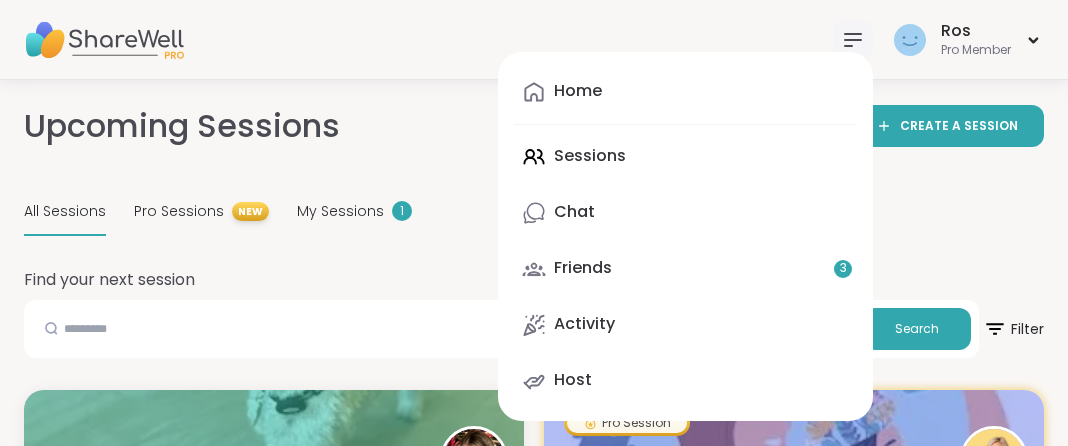 click on "Home Sessions Chat Friends 3 Activity Host" at bounding box center (685, 236) 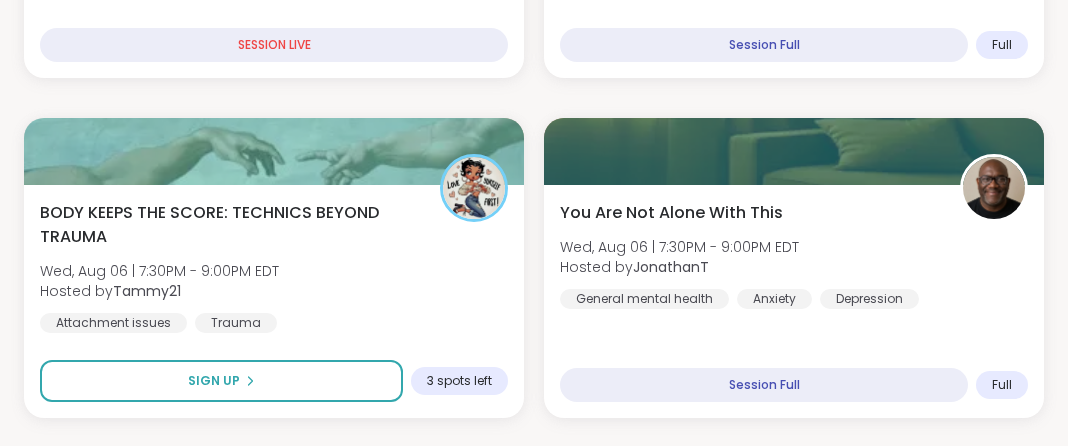 scroll, scrollTop: 965, scrollLeft: 0, axis: vertical 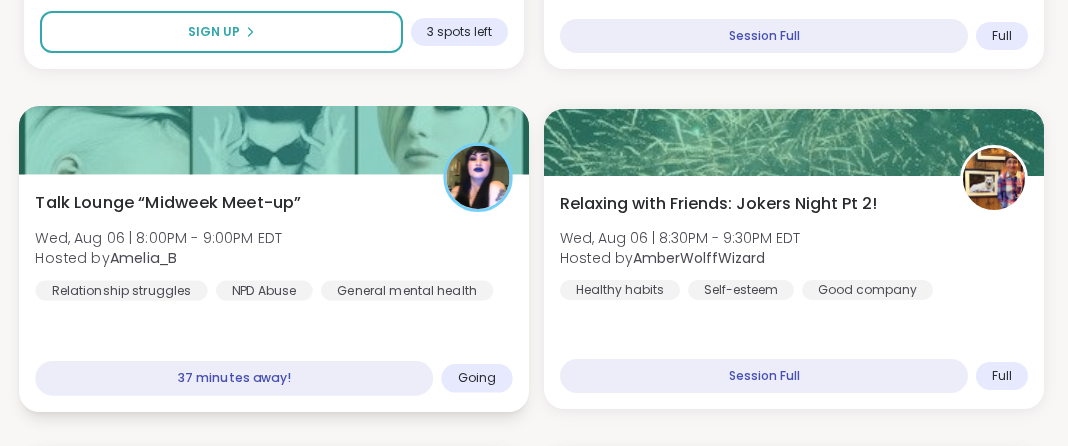 click at bounding box center [274, 140] 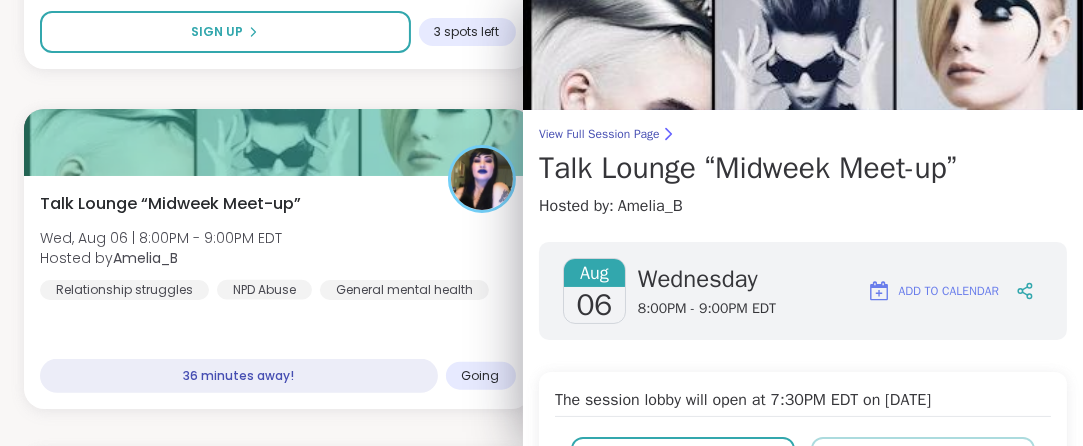 scroll, scrollTop: 0, scrollLeft: 0, axis: both 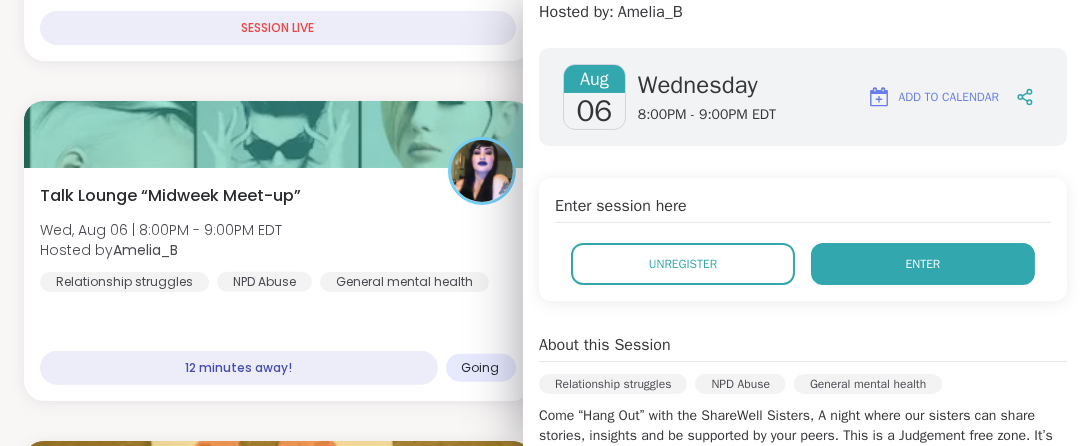 click on "Enter" at bounding box center (923, 264) 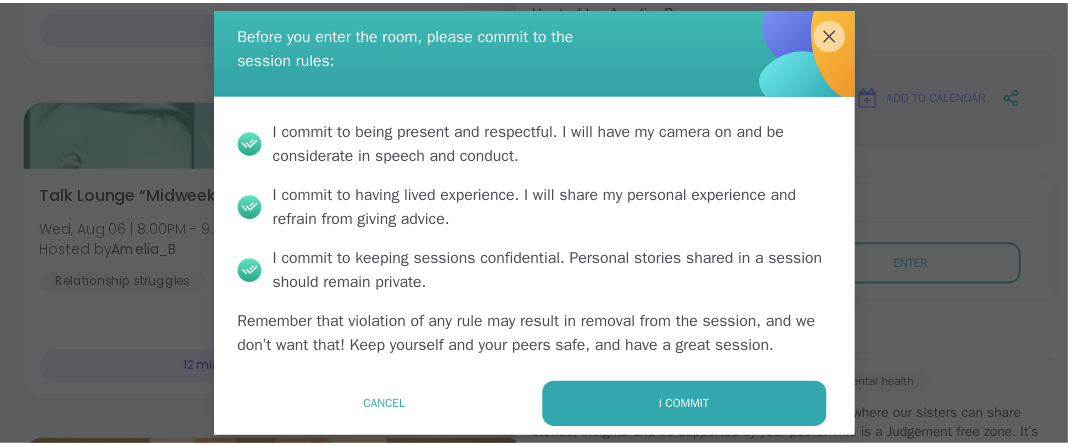 scroll, scrollTop: 81, scrollLeft: 0, axis: vertical 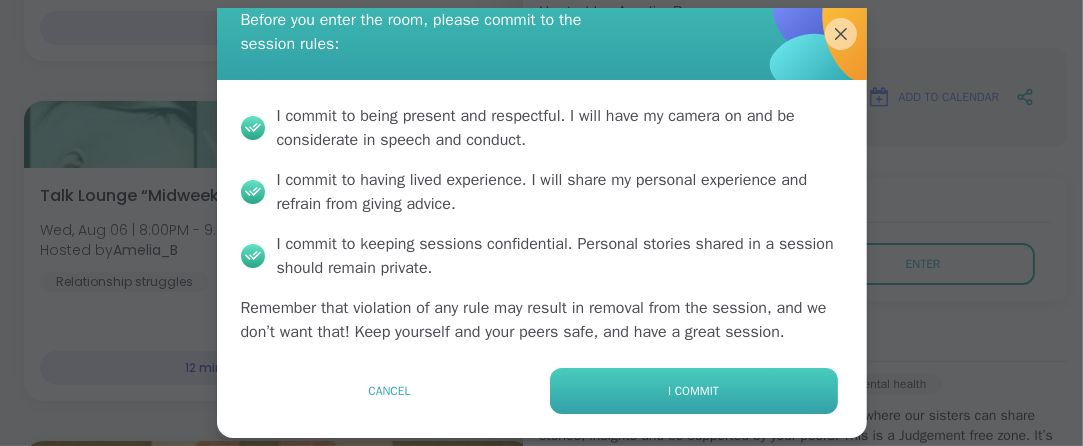 click on "I commit" at bounding box center (693, 391) 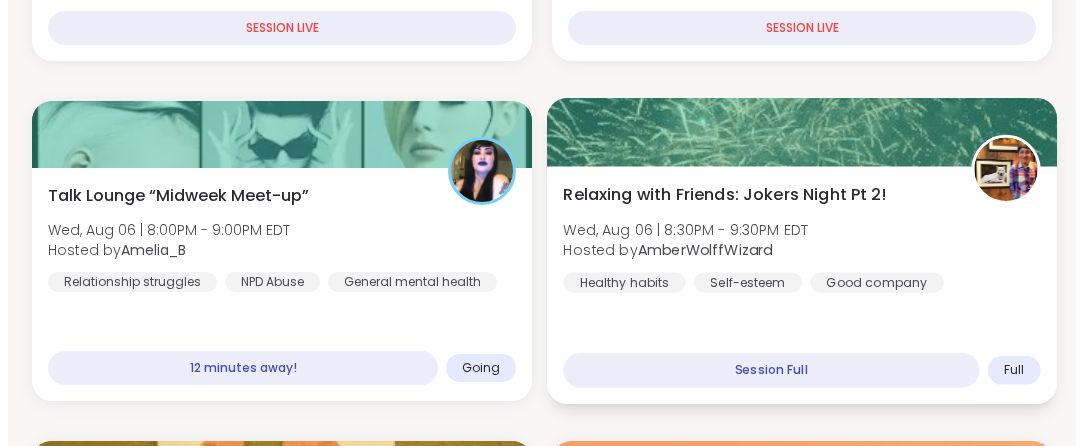 scroll, scrollTop: 0, scrollLeft: 0, axis: both 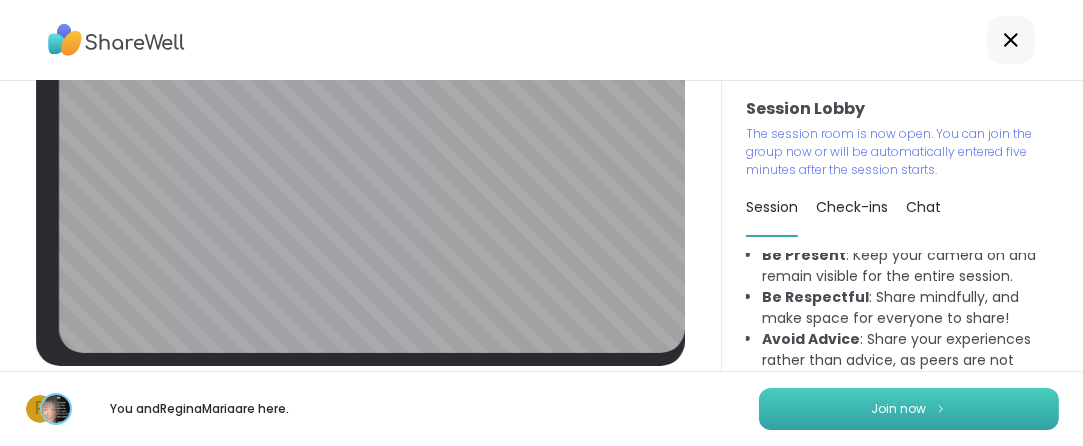 click on "Join now" at bounding box center (899, 409) 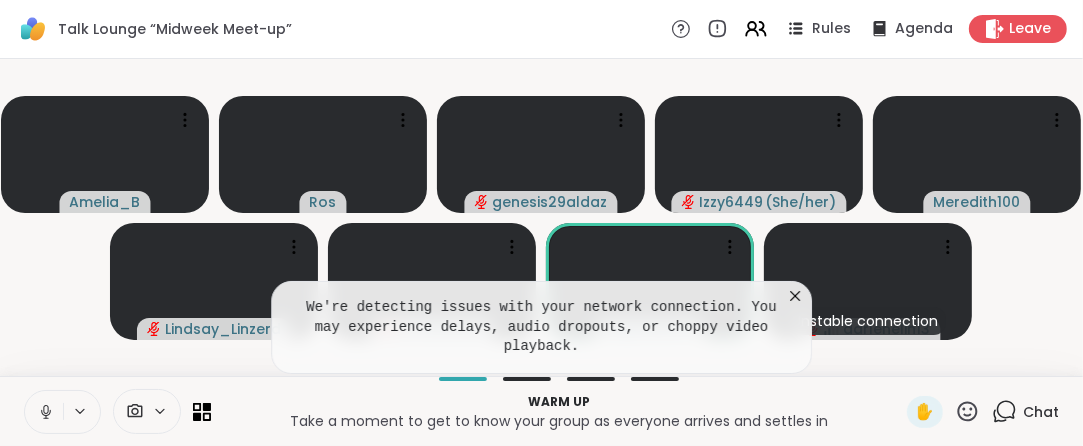 click 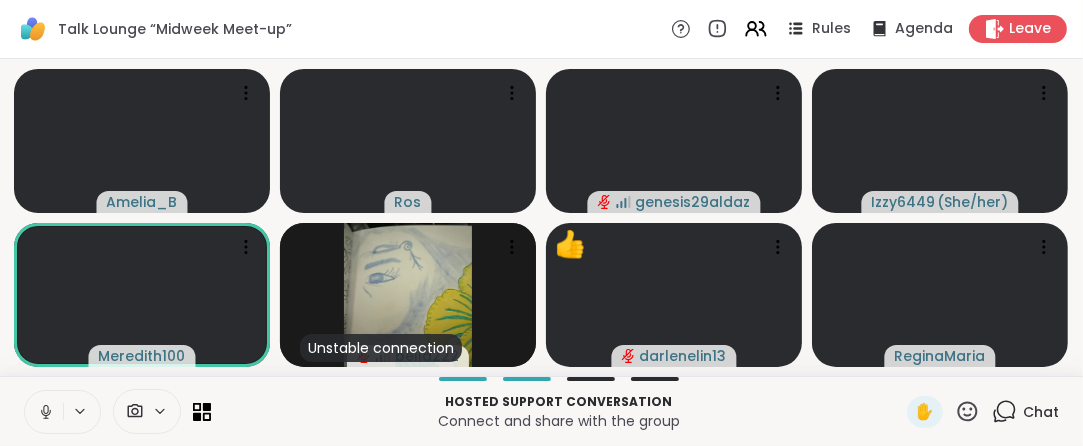 click 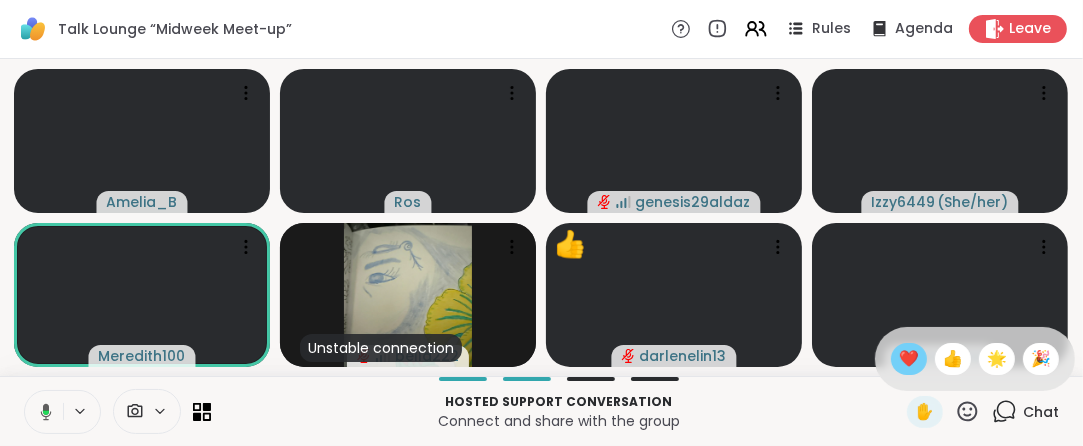 click on "❤️" at bounding box center [909, 359] 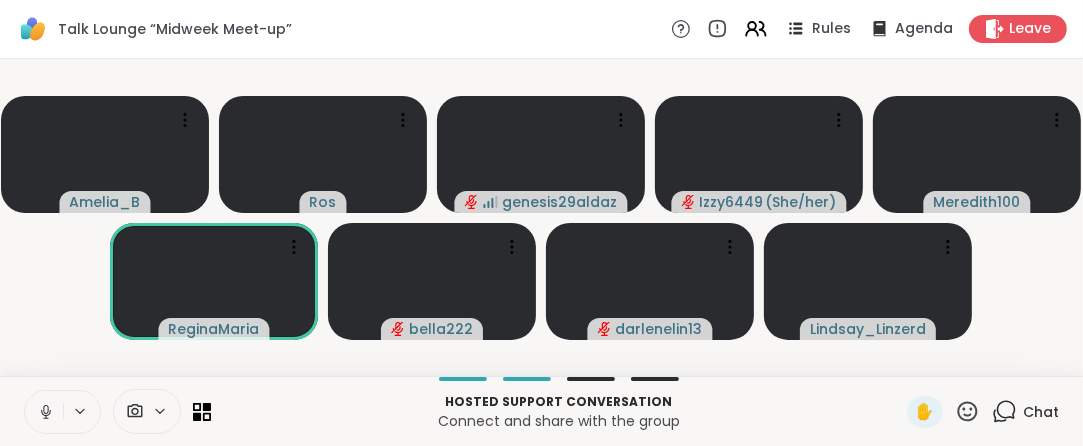 click 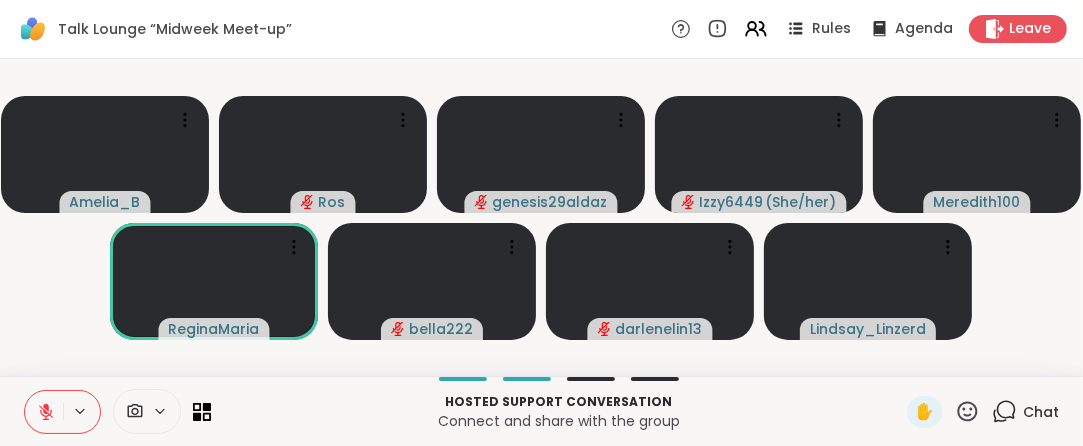 drag, startPoint x: 968, startPoint y: 402, endPoint x: 969, endPoint y: 412, distance: 10.049875 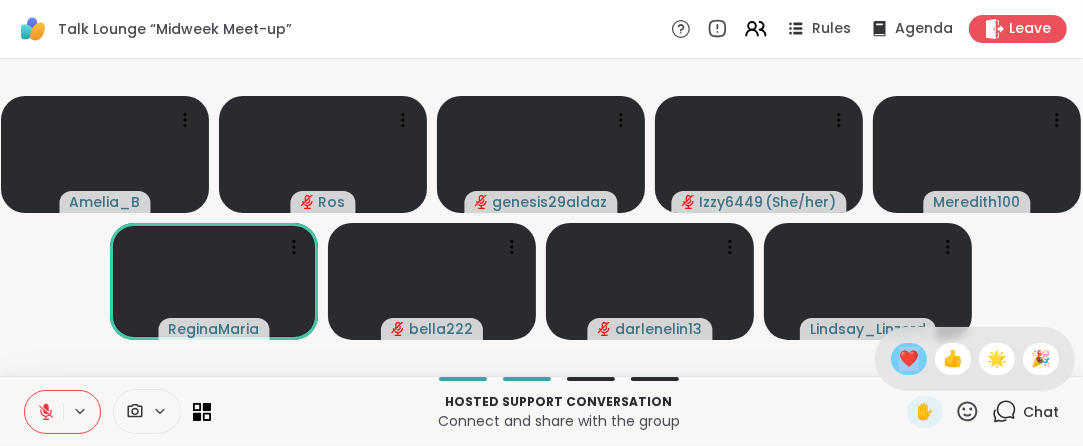 click on "❤️" at bounding box center [909, 359] 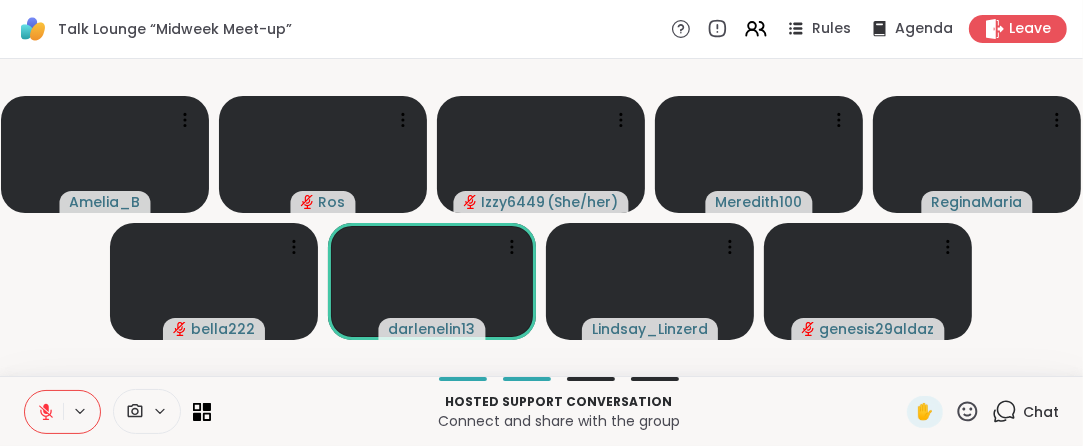 click 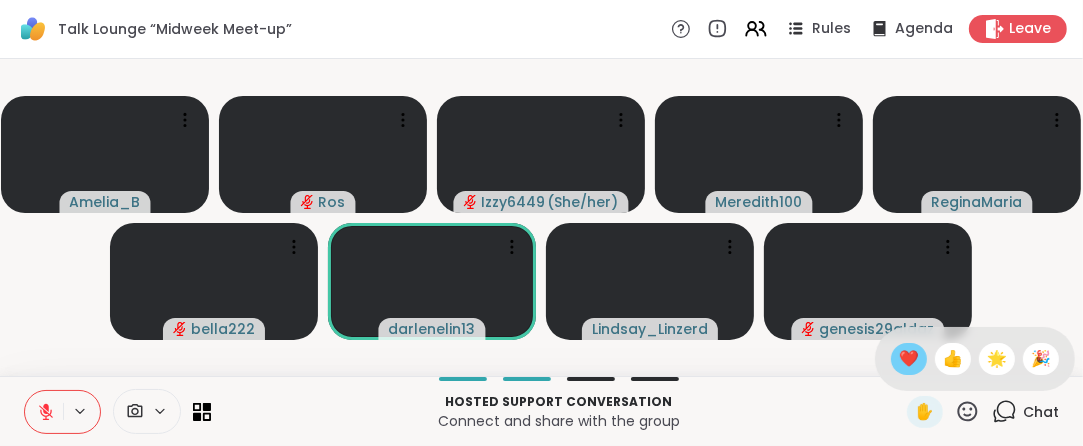 click on "❤️" at bounding box center (909, 359) 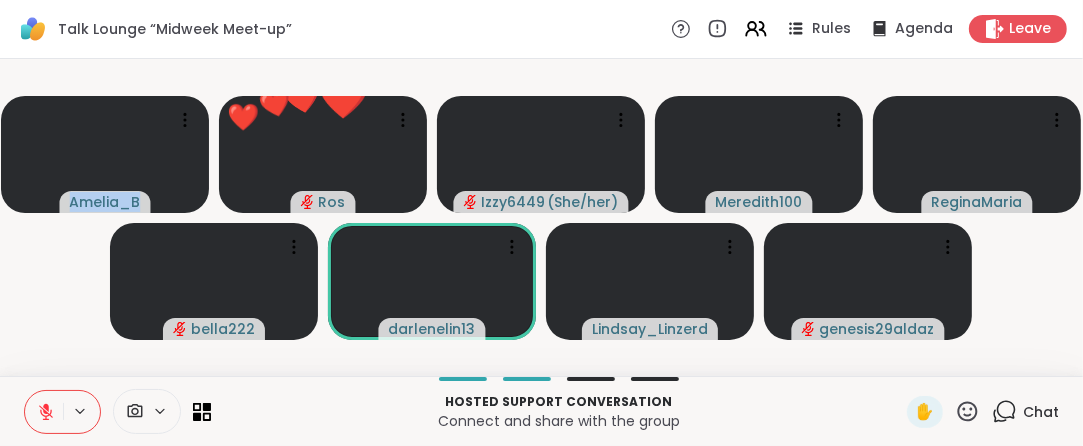 click on "Amelia_B ❤️ Ros ❤️ ❤️ ❤️ ❤️ ❤️ ❤️ ❤️ ❤️ ❤️ ❤️ ❤️ ❤️ ❤️ ❤️ ❤️ ❤️ Izzy6449 ( She/her ) Meredith100 ReginaMaria bella222 darlenelin13 Lindsay_Linzerd genesis29aldaz" at bounding box center (541, 217) 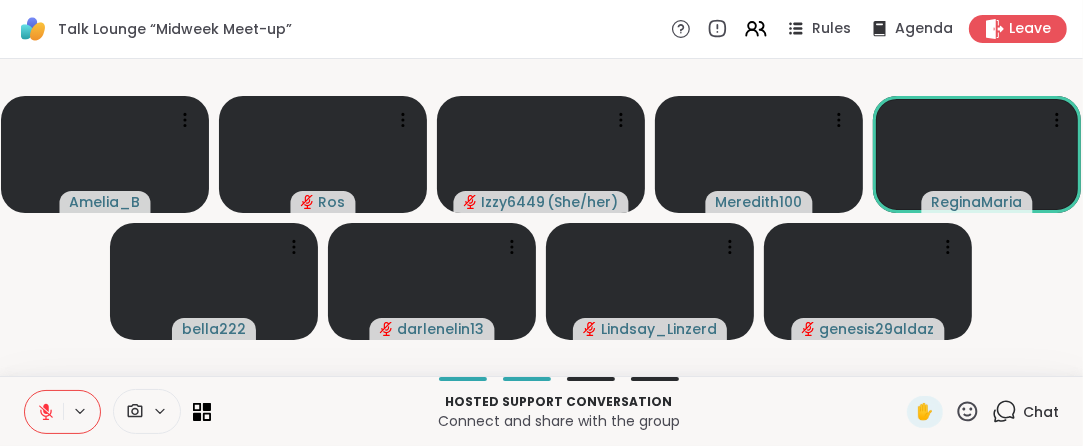 click 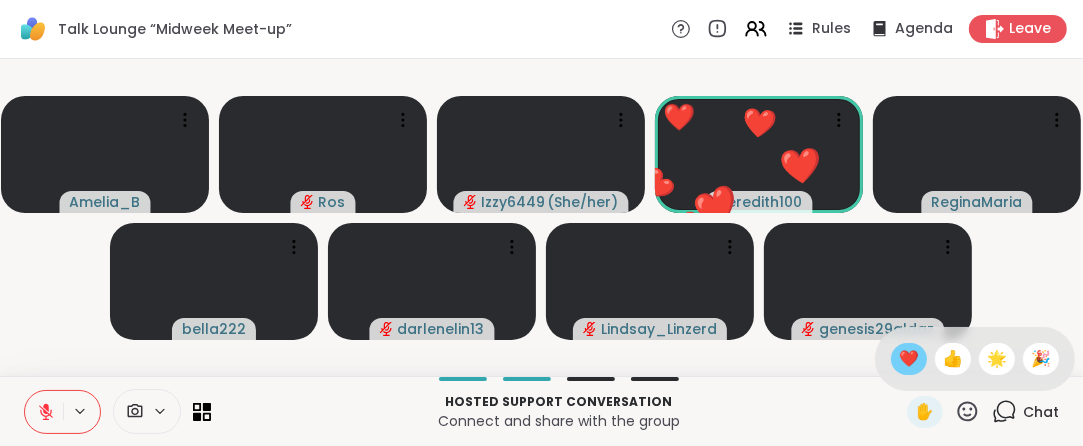 click on "❤️" at bounding box center [909, 359] 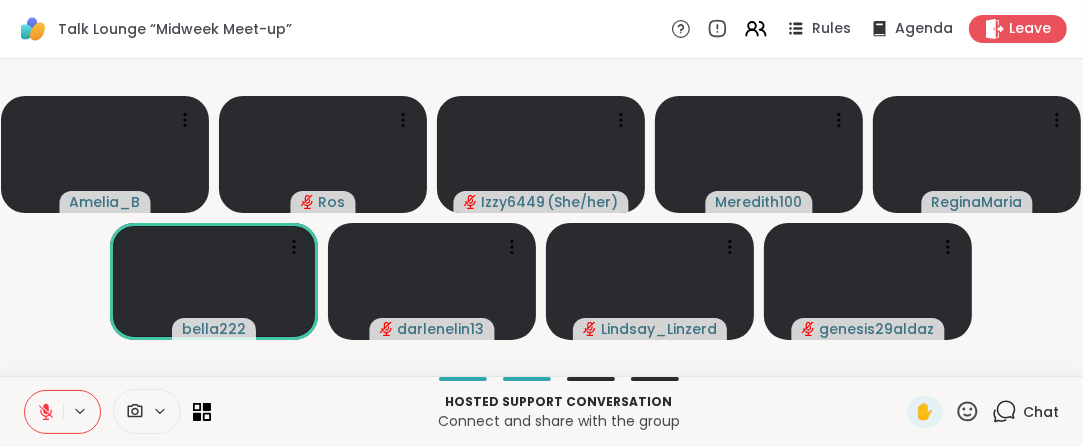 click 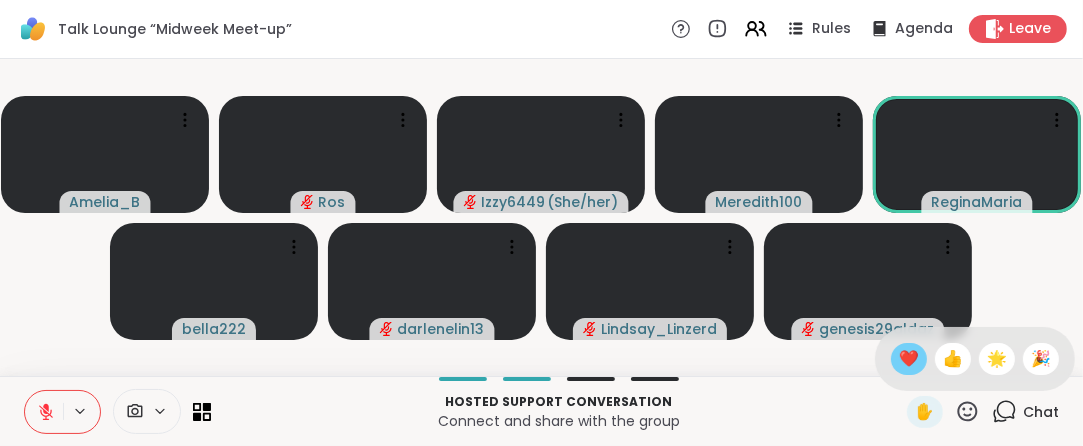 click on "❤️" at bounding box center [909, 359] 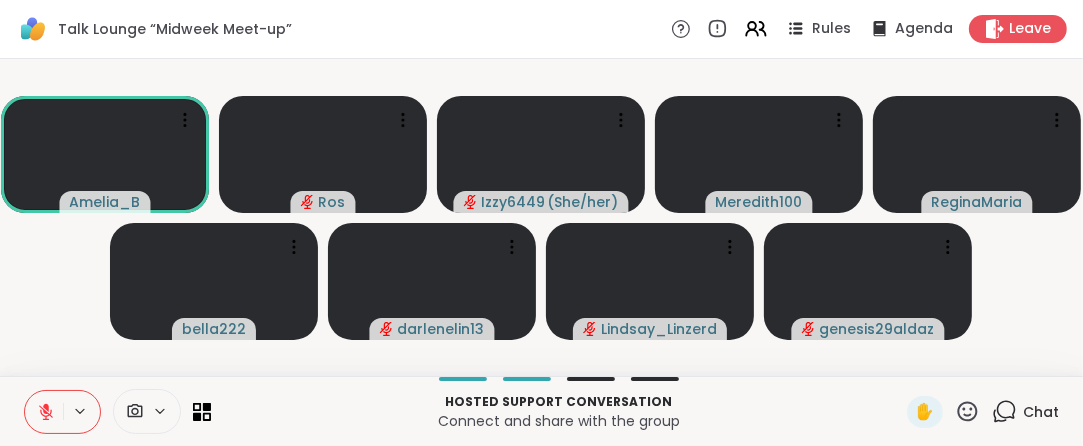 click 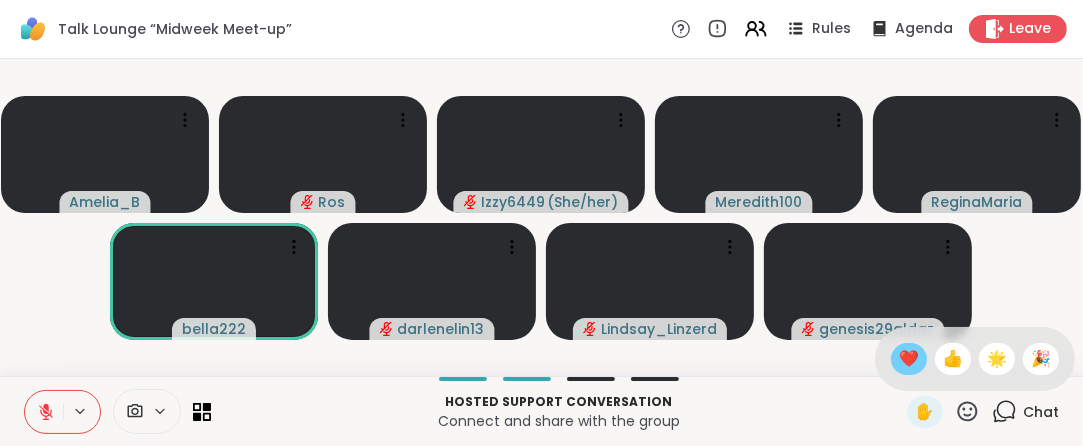 click on "❤️" at bounding box center [909, 359] 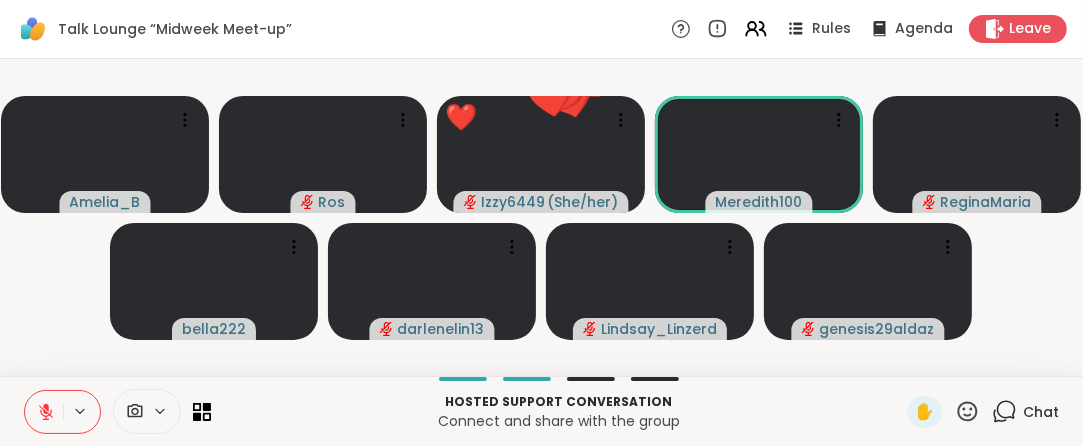 click 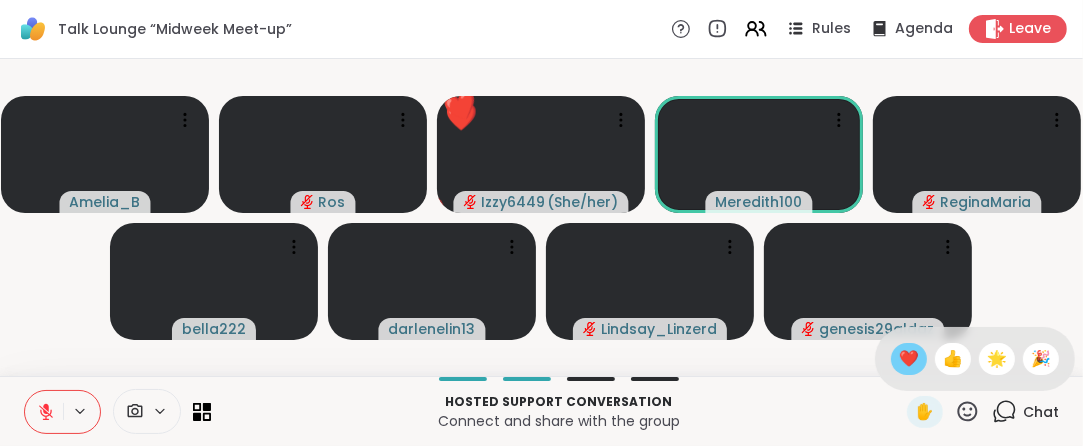 click on "❤️" at bounding box center (909, 359) 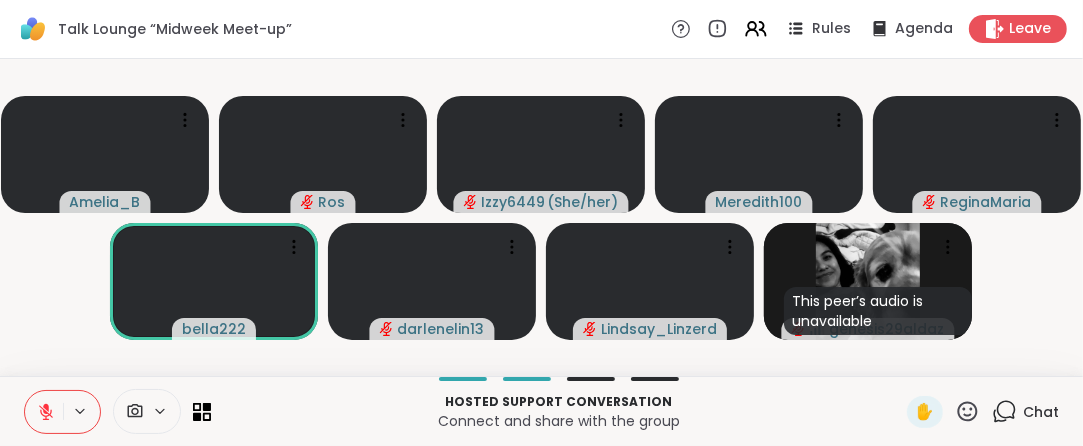 click 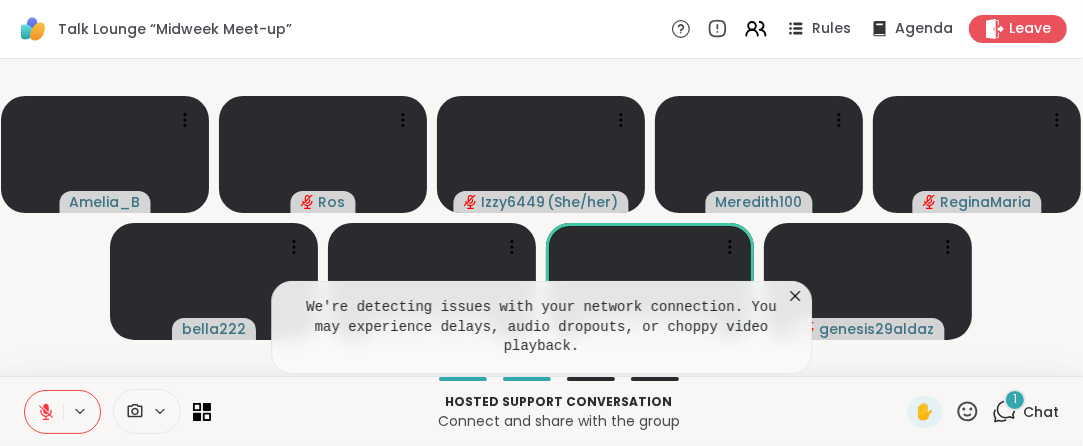 click 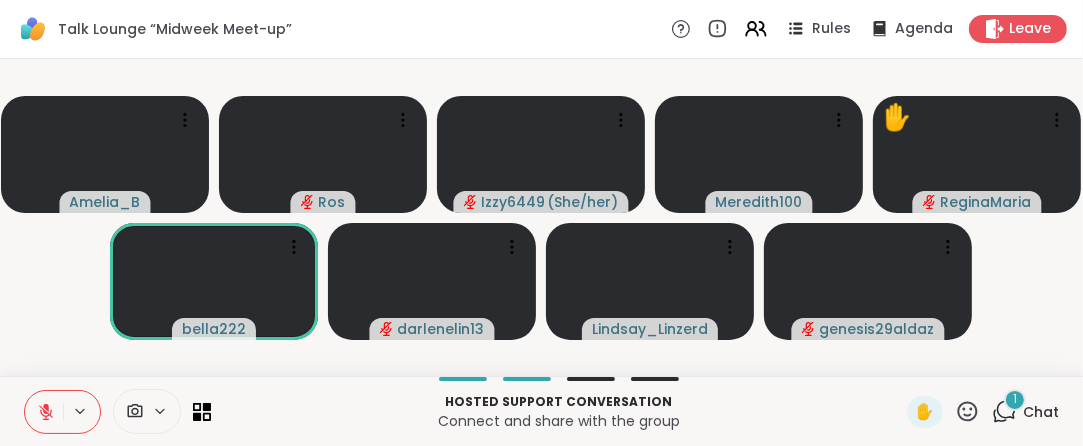 click 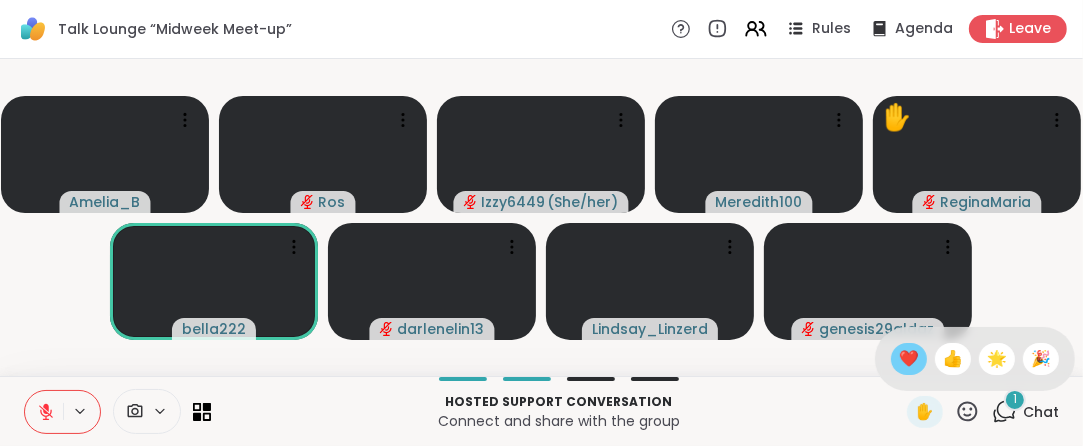 click on "❤️" at bounding box center (909, 359) 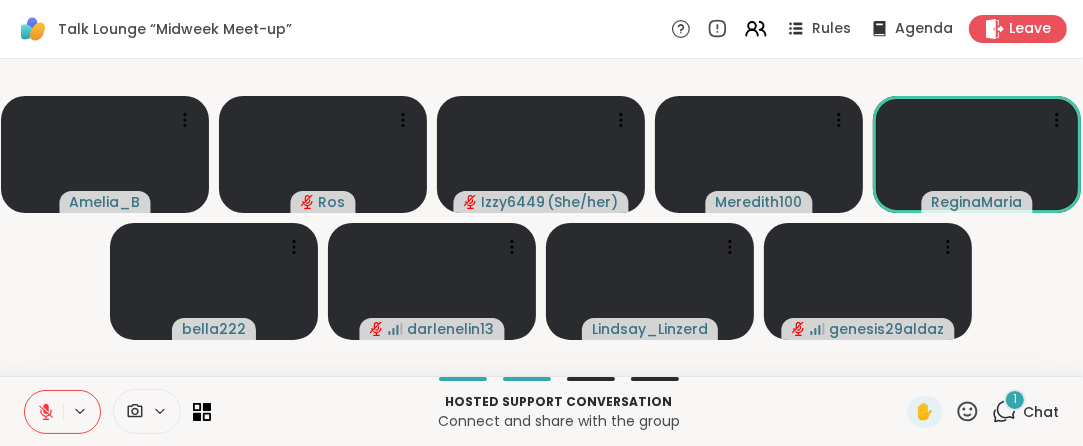 click 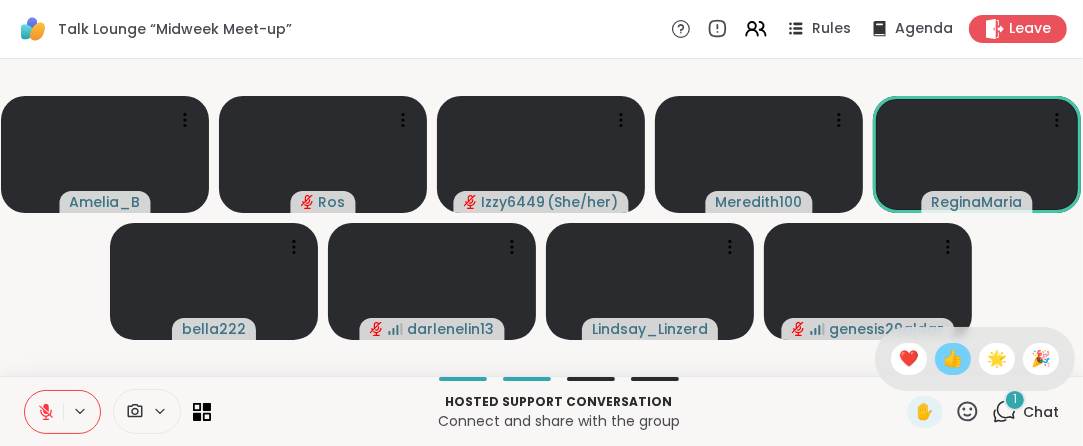 click on "👍" at bounding box center [953, 359] 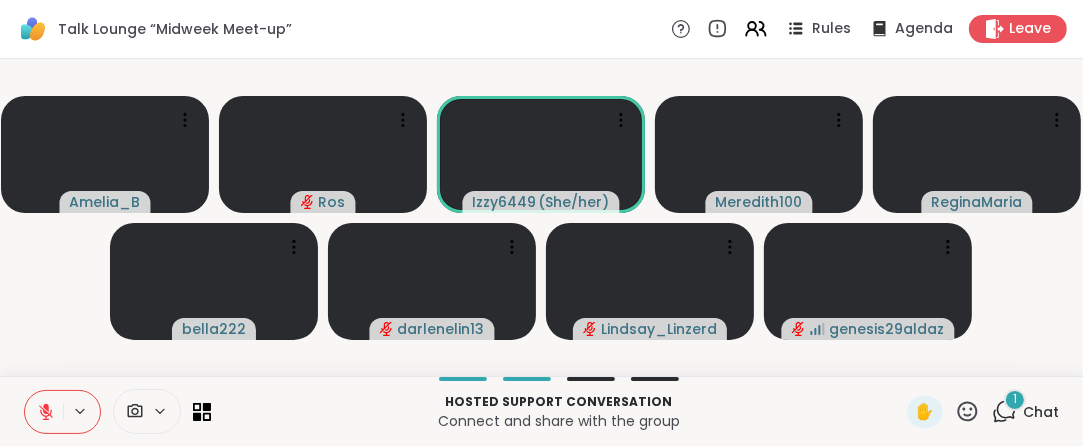 click on "Hosted support conversation Connect and share with the group ✋ 1 Chat" at bounding box center (541, 411) 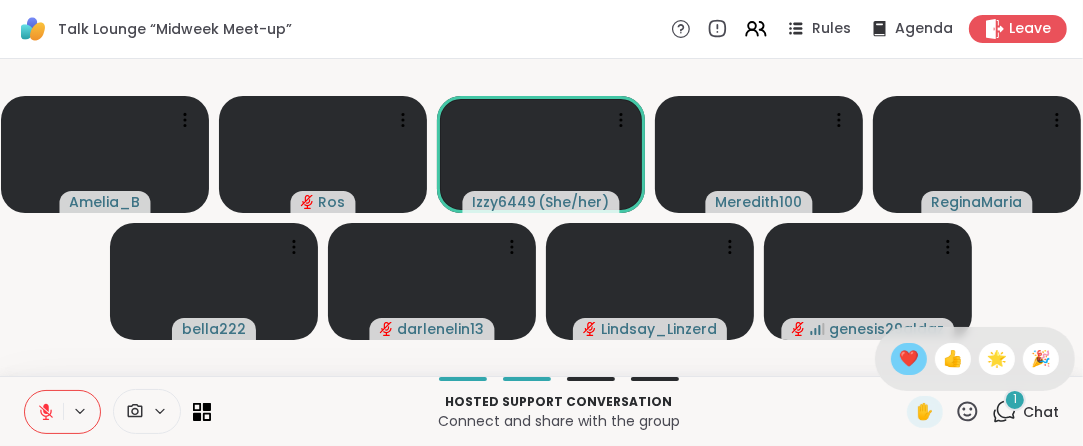 click on "❤️" at bounding box center (909, 359) 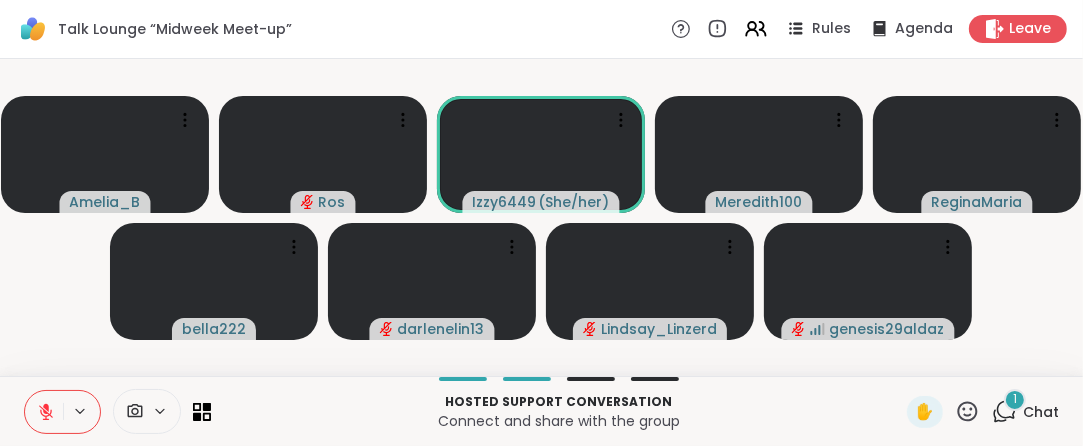 click 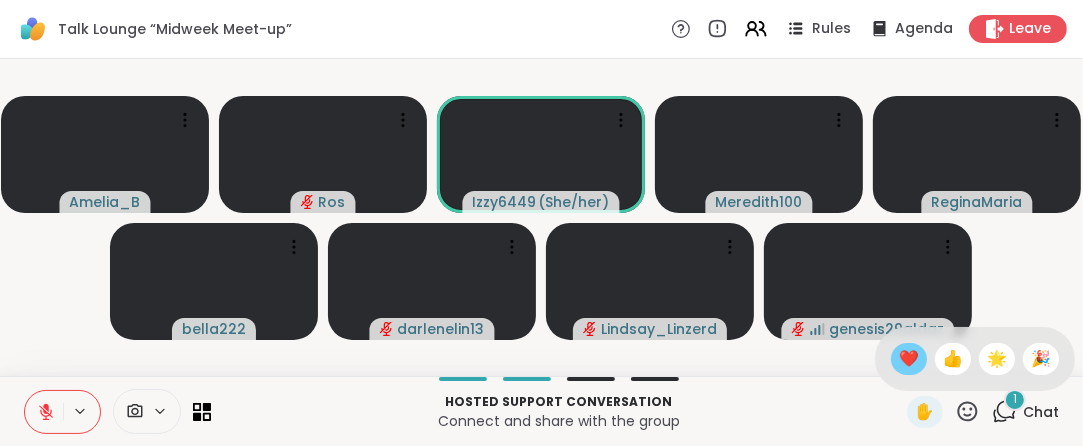 click on "❤️" at bounding box center (909, 359) 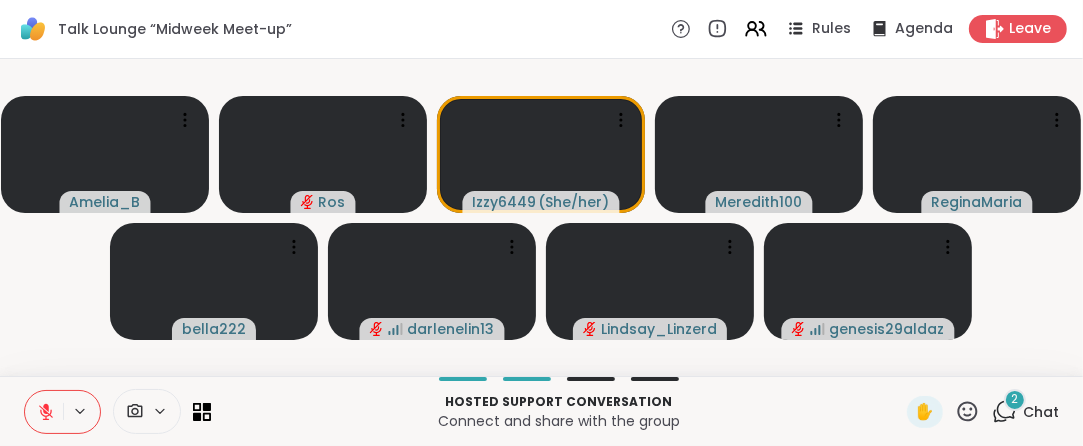 click 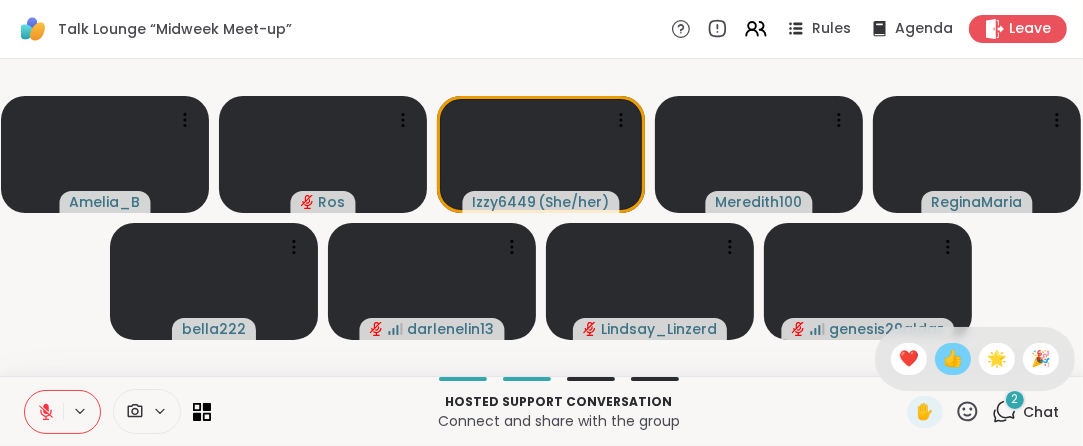 click on "👍" at bounding box center [953, 359] 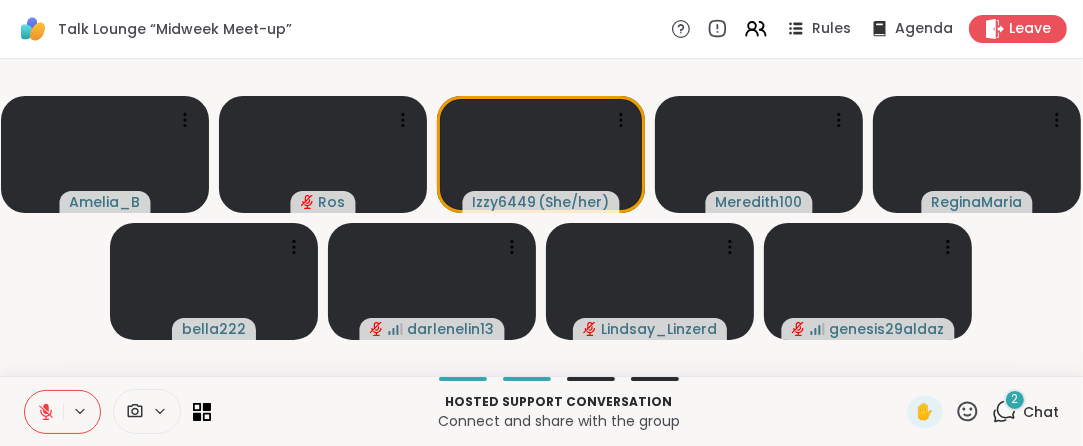 click 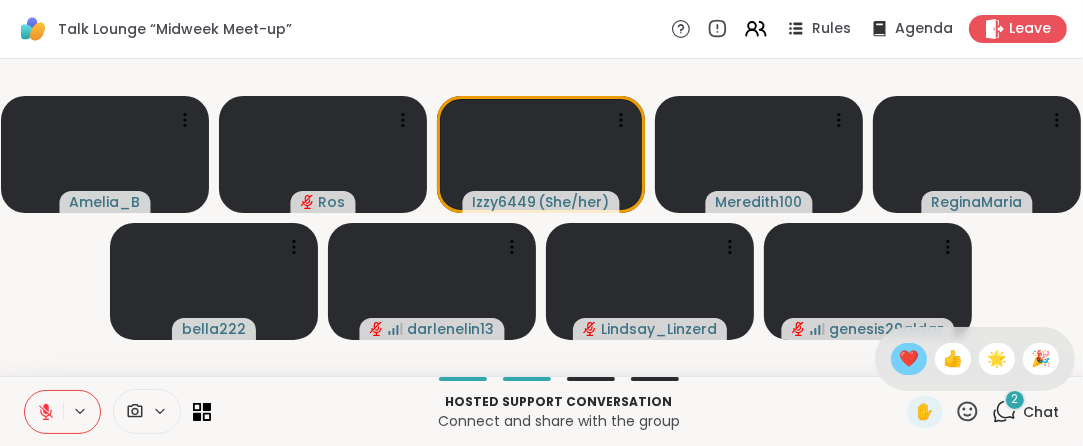 click on "❤️" at bounding box center [909, 359] 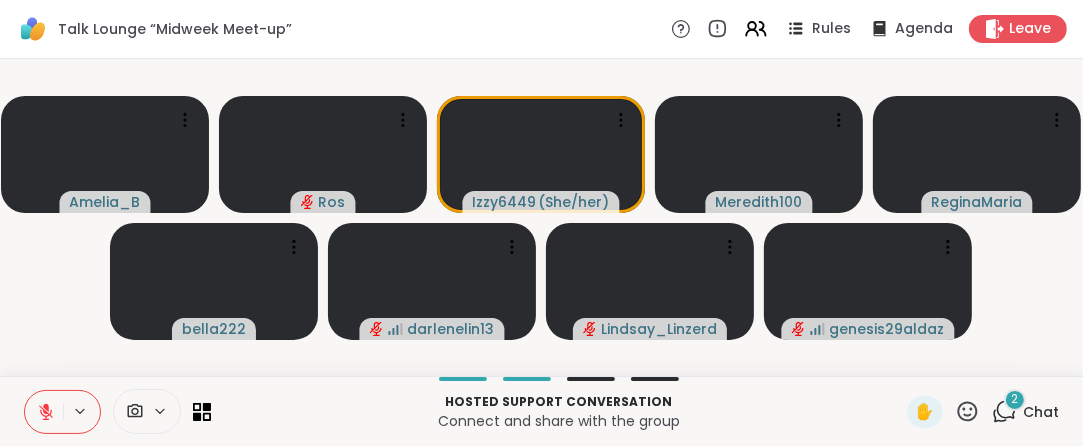 click 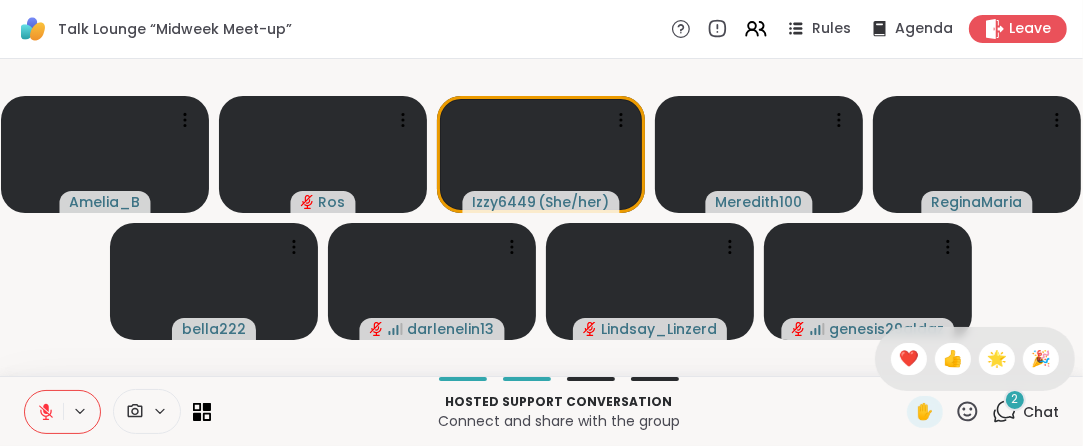 drag, startPoint x: 888, startPoint y: 367, endPoint x: 879, endPoint y: 383, distance: 18.35756 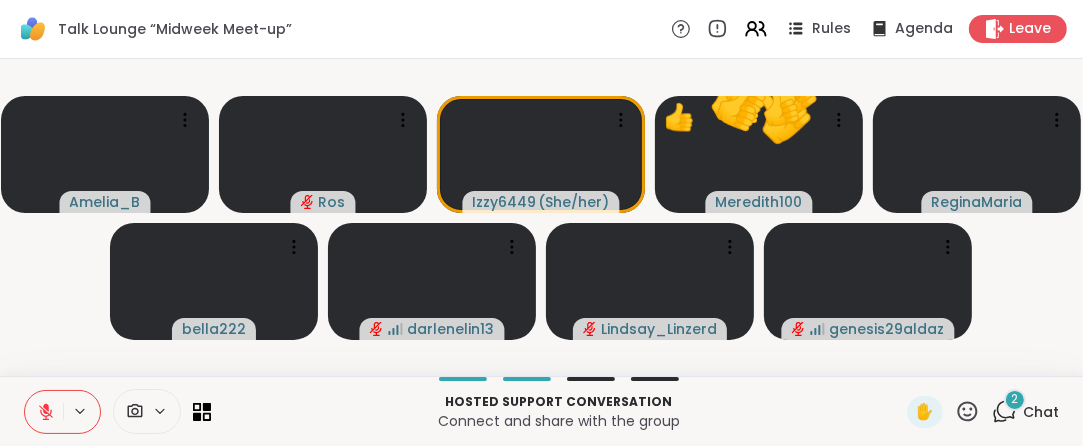 click 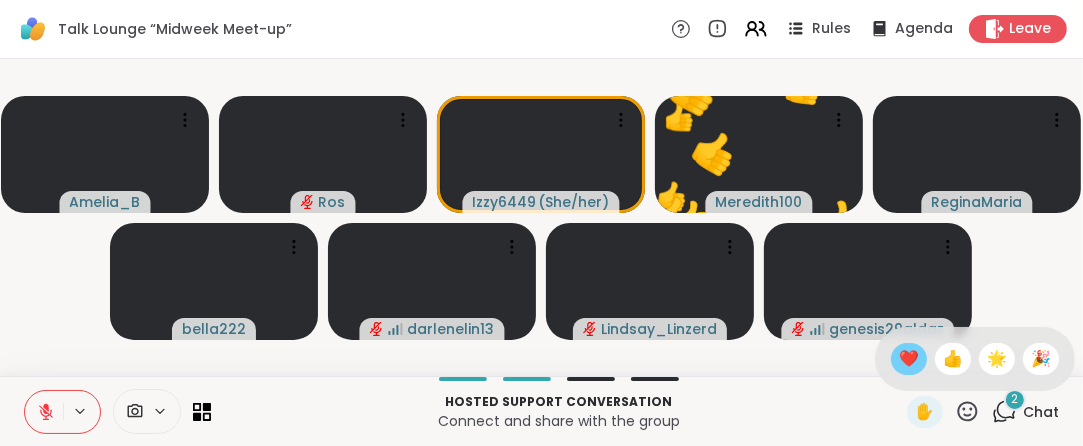 click on "❤️" at bounding box center [909, 359] 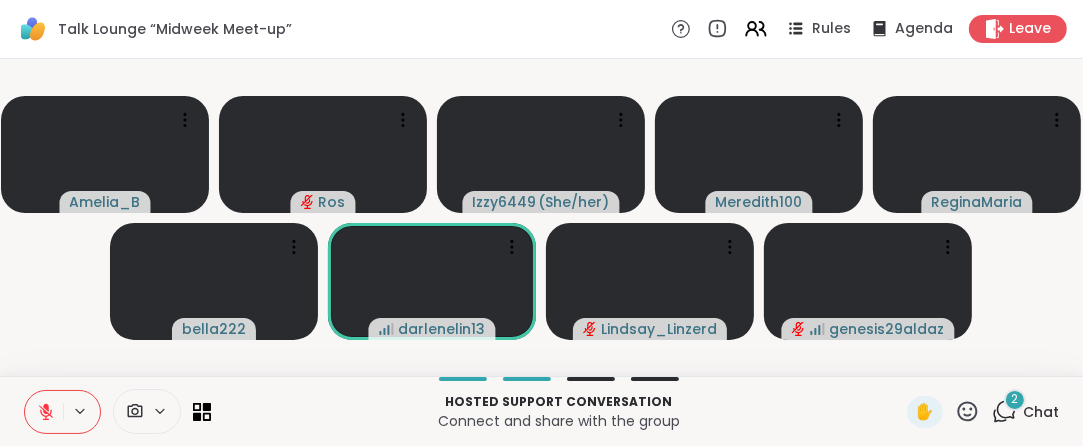 click 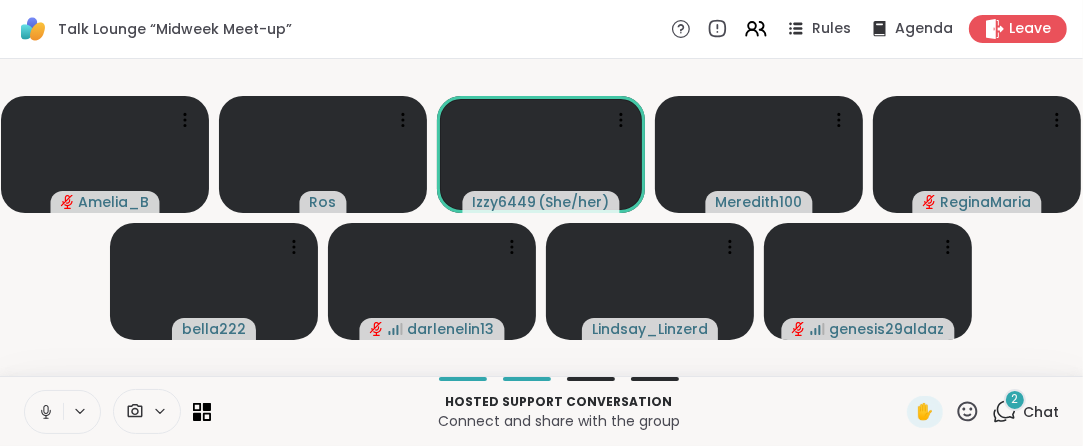 click 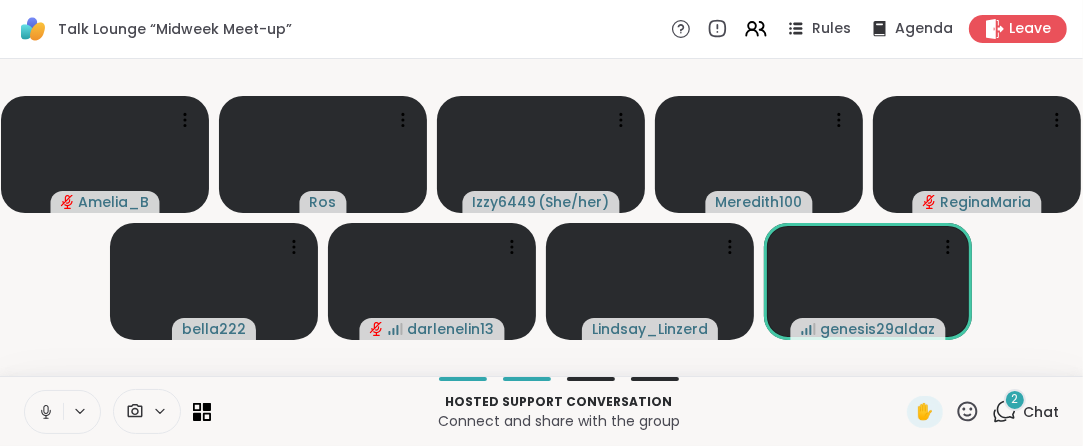 click 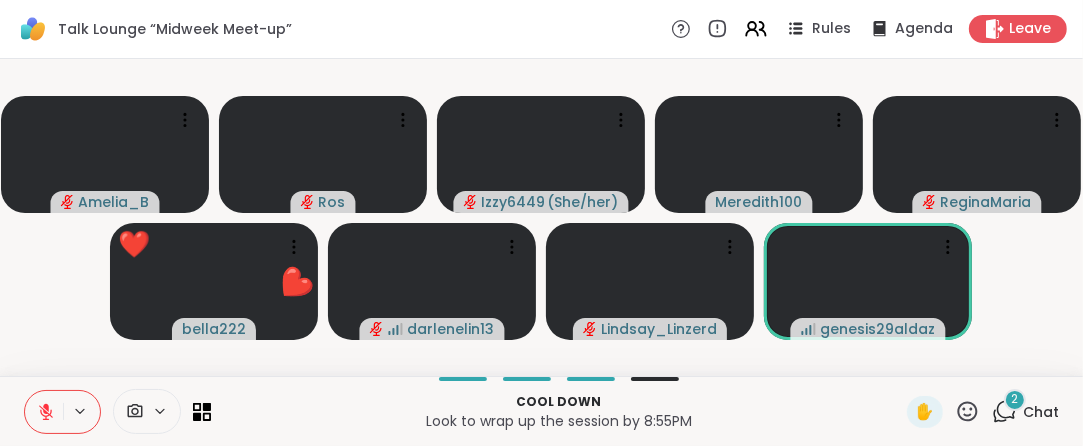 click 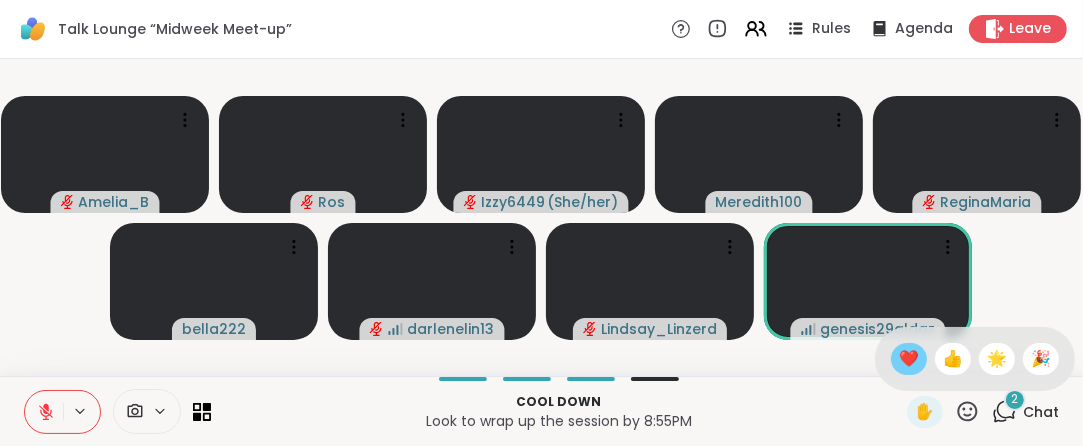 click on "❤️" at bounding box center (909, 359) 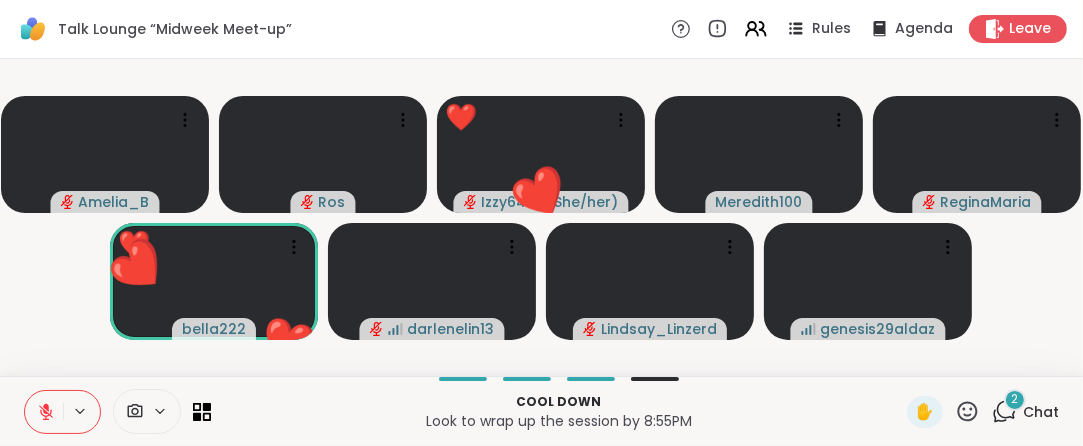 drag, startPoint x: 953, startPoint y: 399, endPoint x: 946, endPoint y: 411, distance: 13.892444 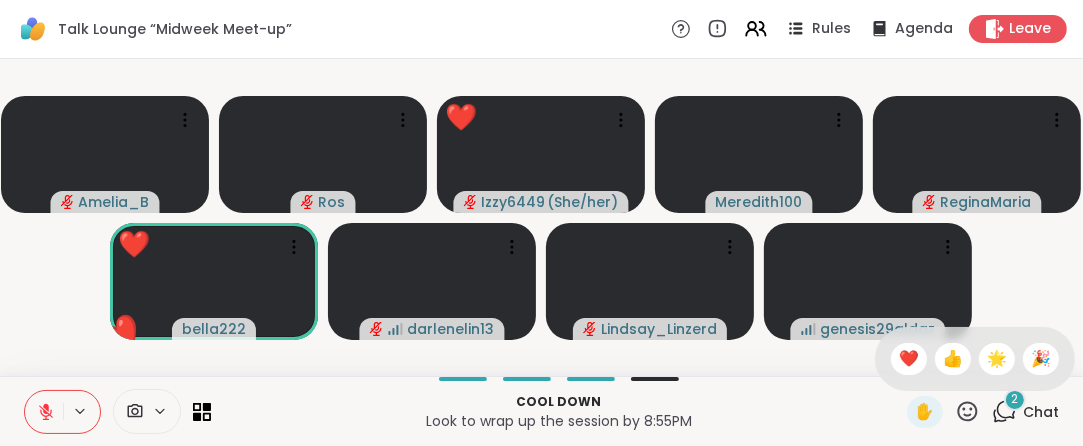 click 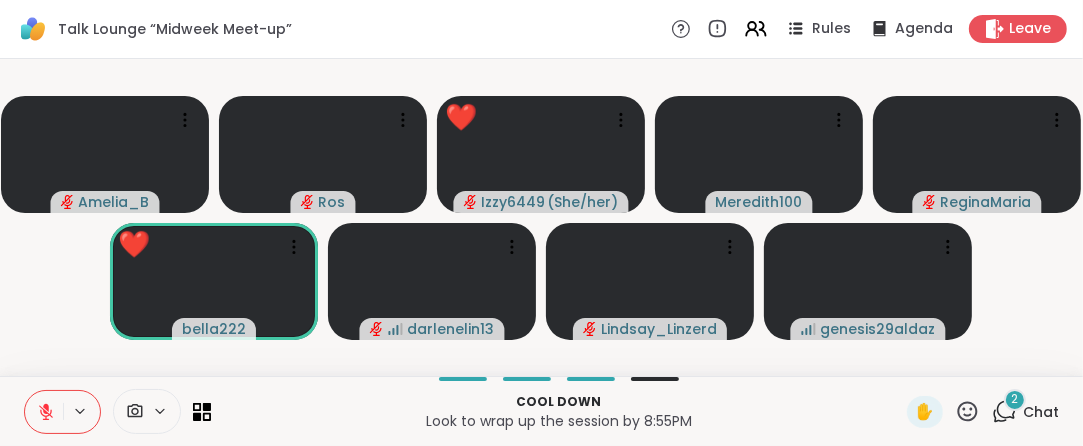 click 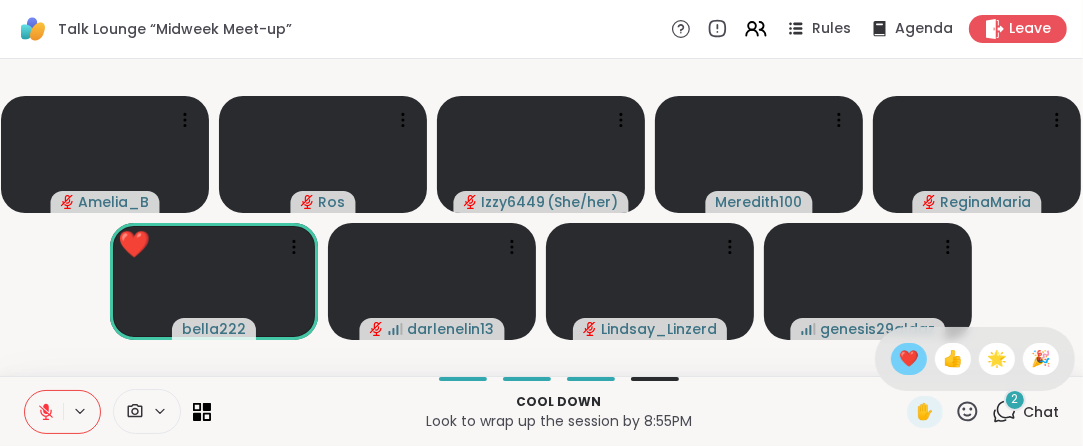 click on "❤️" at bounding box center (909, 359) 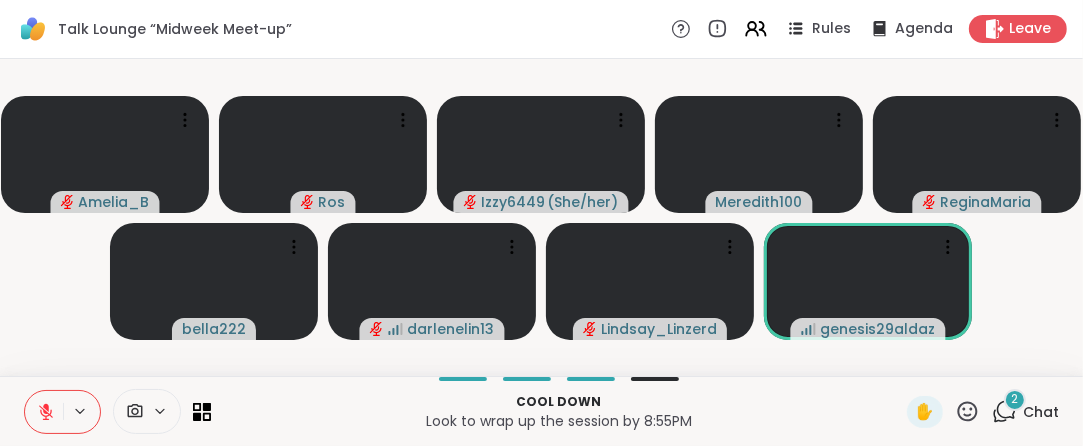 click 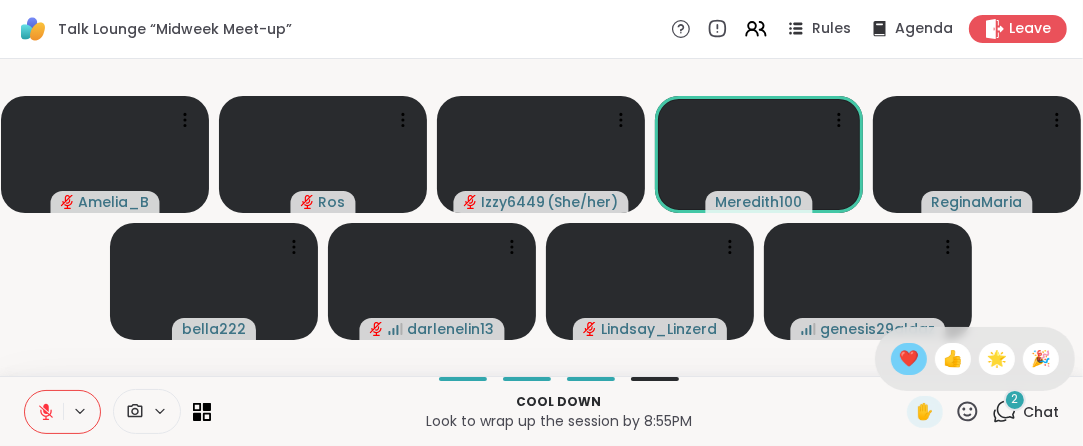 click on "❤️" at bounding box center [909, 359] 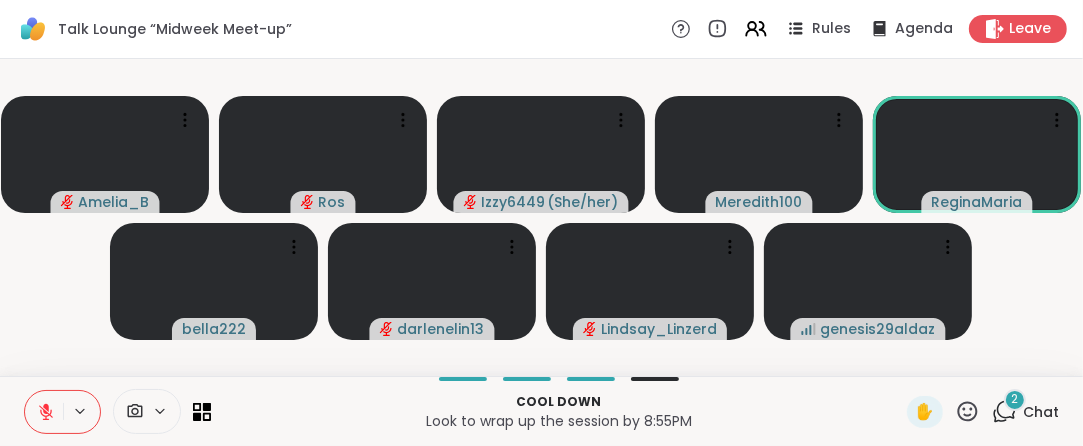 click 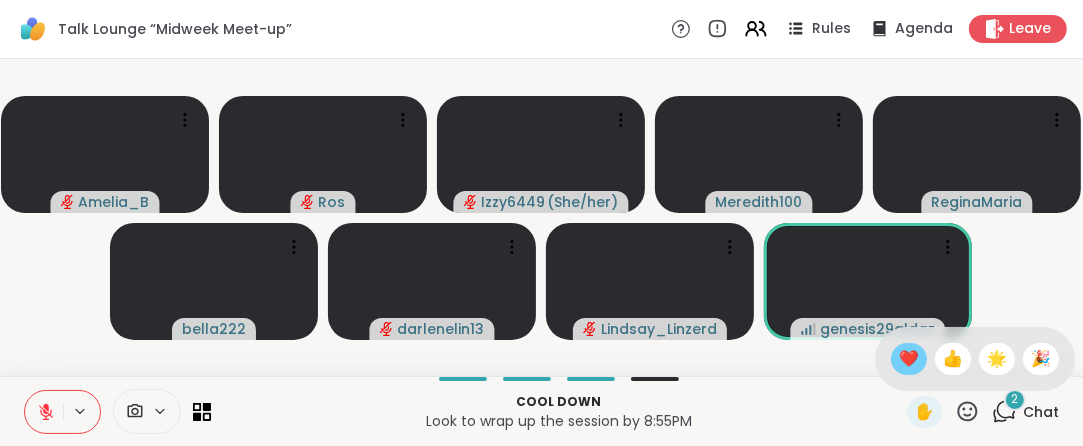 click on "❤️" at bounding box center [909, 359] 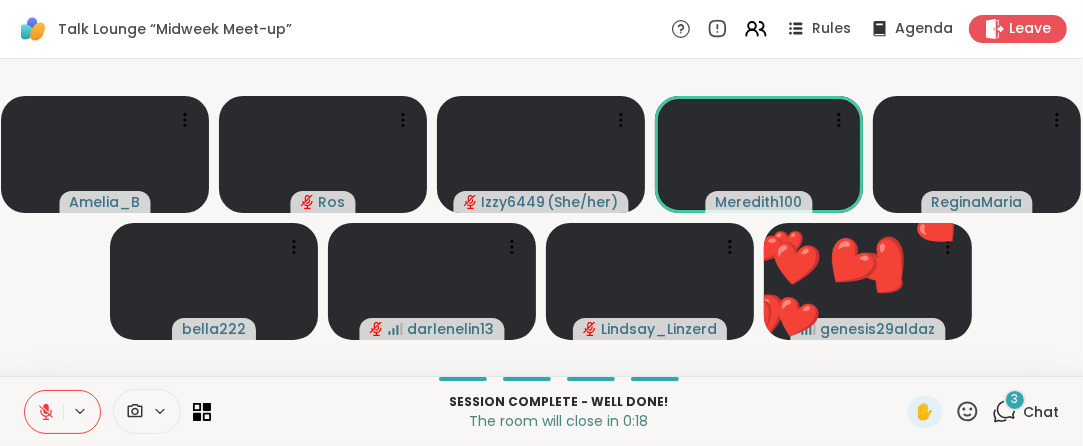 click 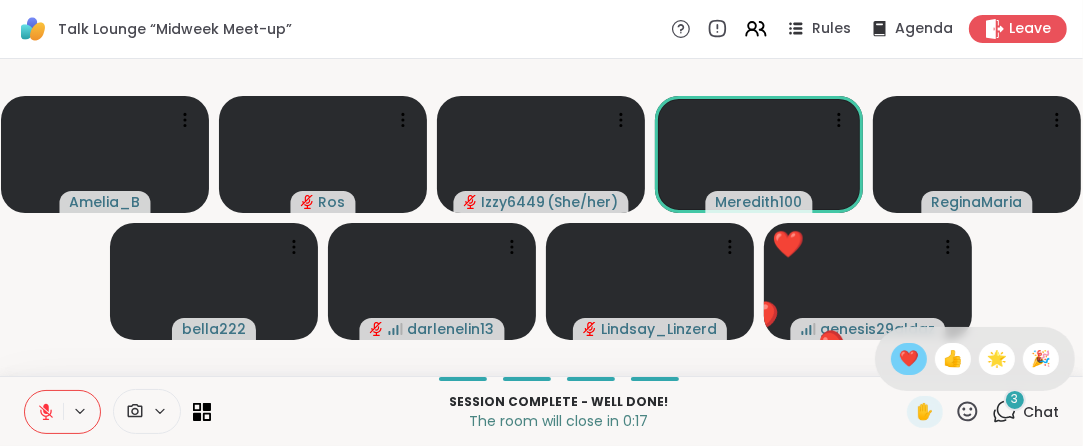 click on "❤️" at bounding box center [909, 359] 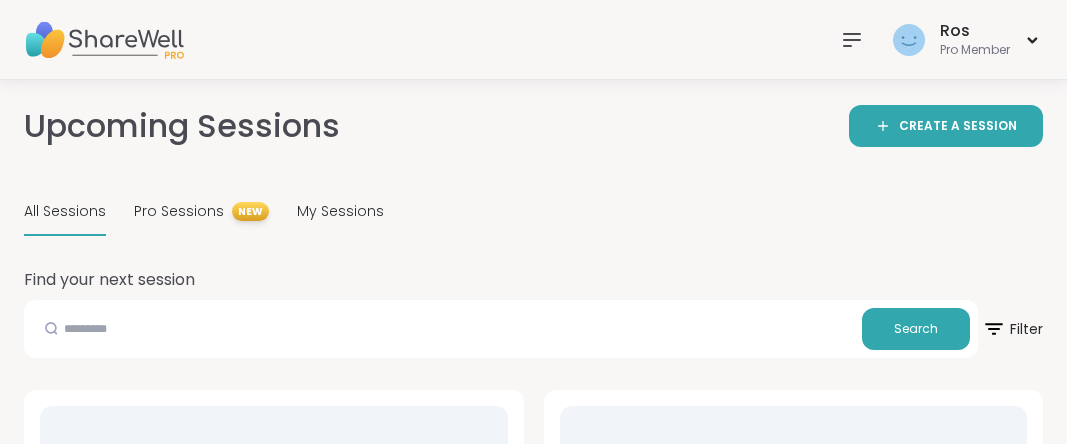 scroll, scrollTop: 0, scrollLeft: 0, axis: both 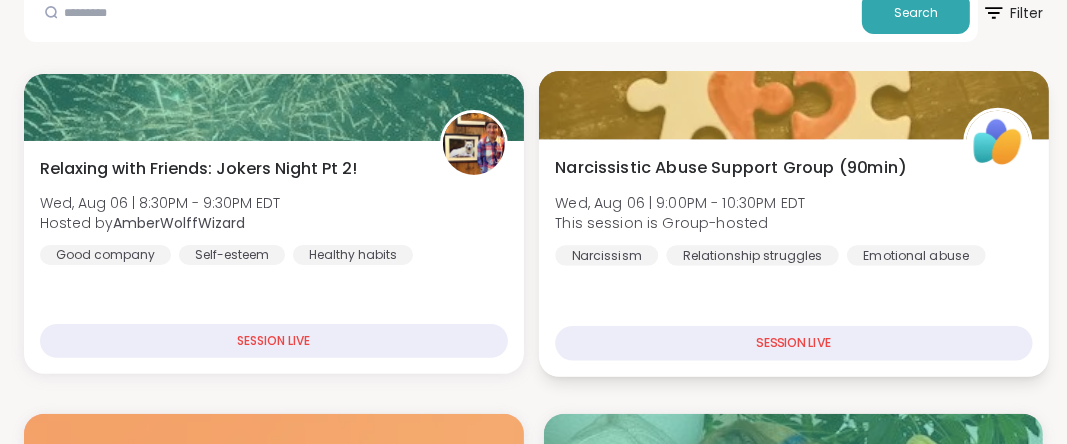 click at bounding box center (793, 105) 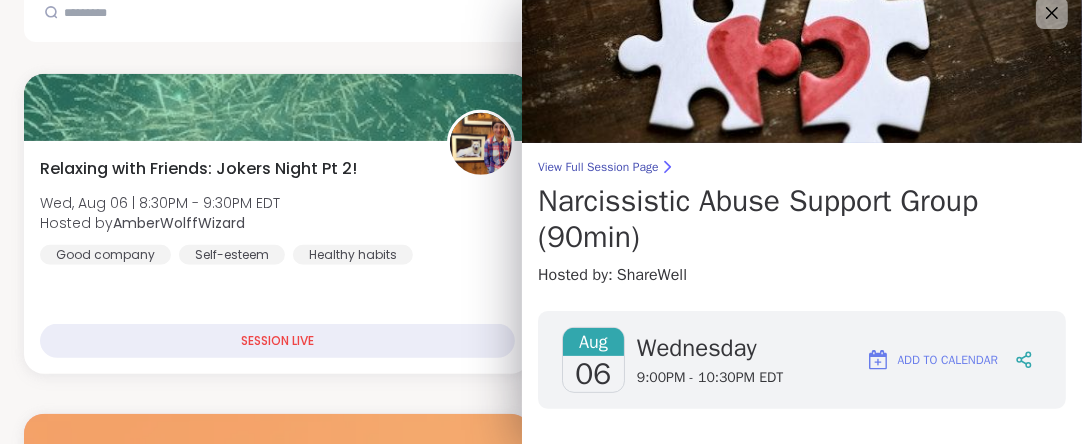 scroll, scrollTop: 0, scrollLeft: 0, axis: both 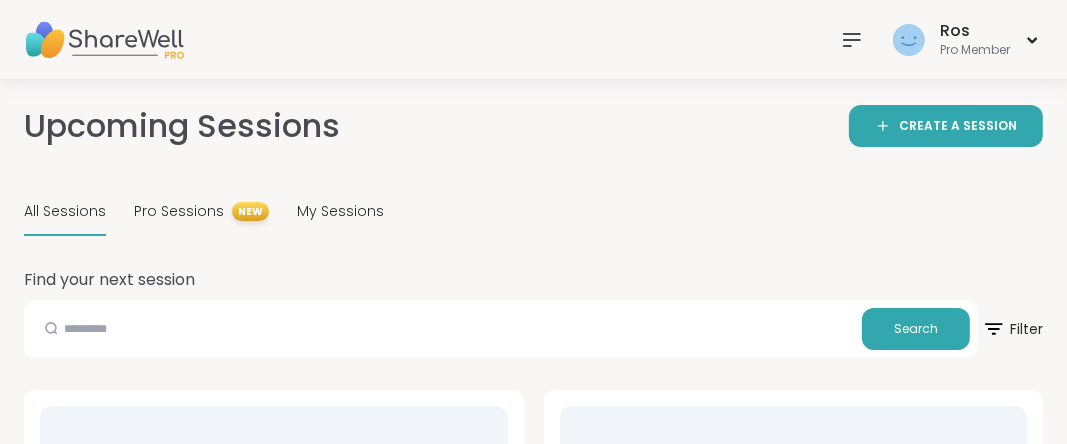 click 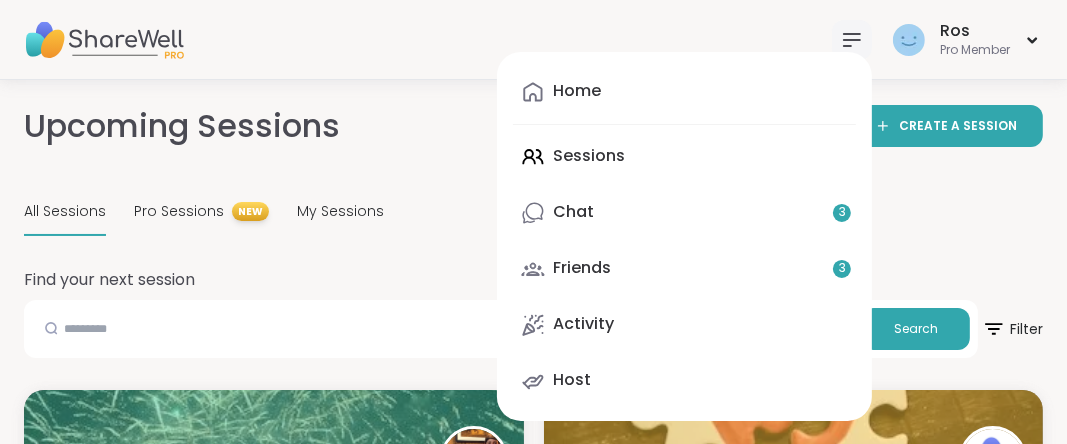 click on "Home Sessions Chat 3 Friends 3 Activity Host" at bounding box center [684, 236] 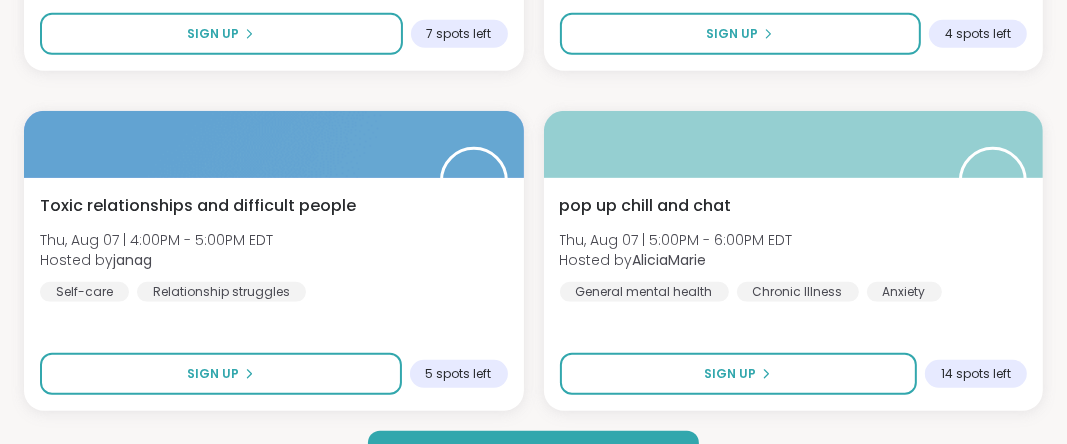 scroll, scrollTop: 6107, scrollLeft: 0, axis: vertical 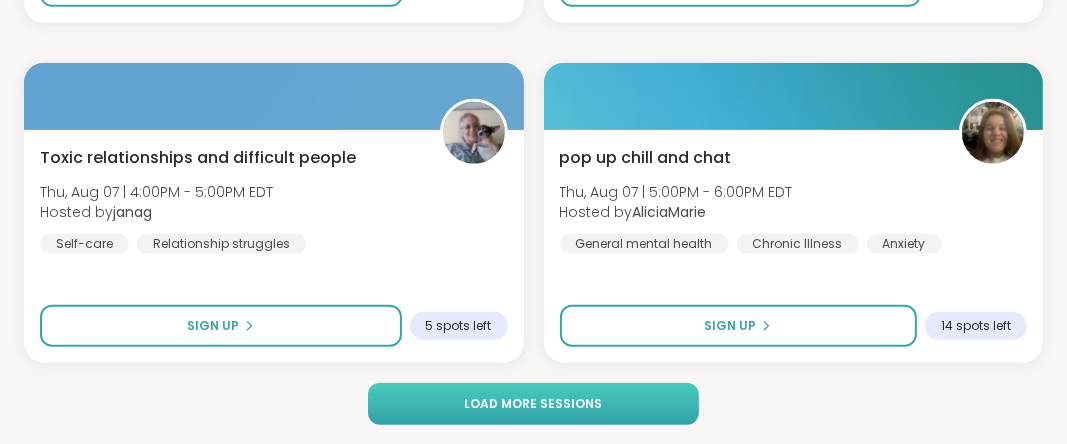 click on "Load more sessions" at bounding box center [533, 404] 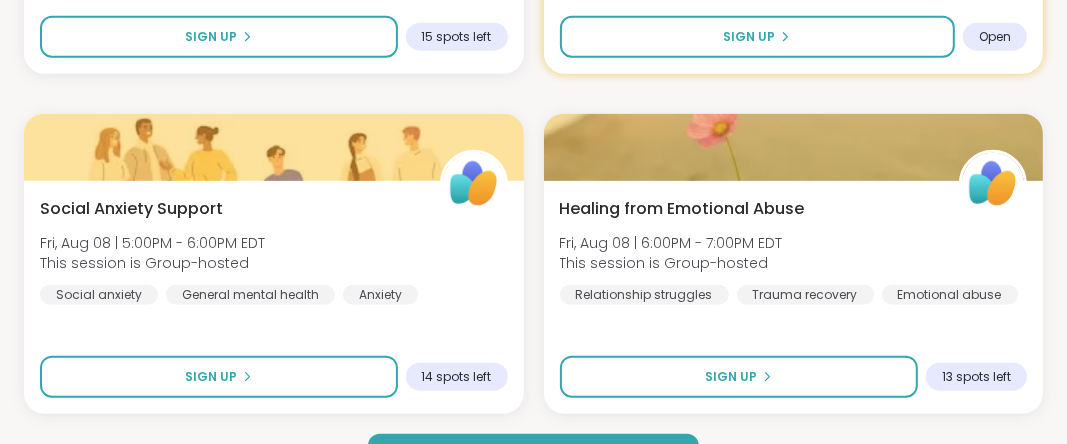 scroll, scrollTop: 12227, scrollLeft: 0, axis: vertical 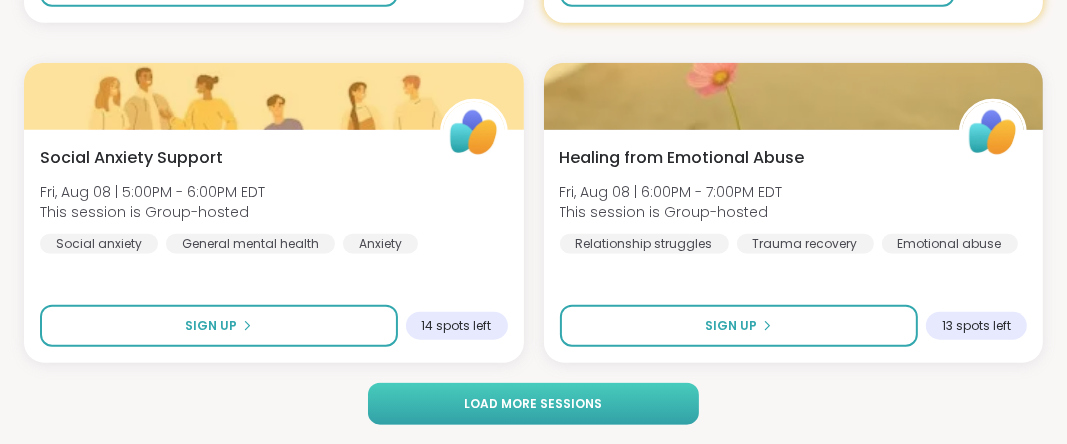 click on "Load more sessions" at bounding box center (534, 404) 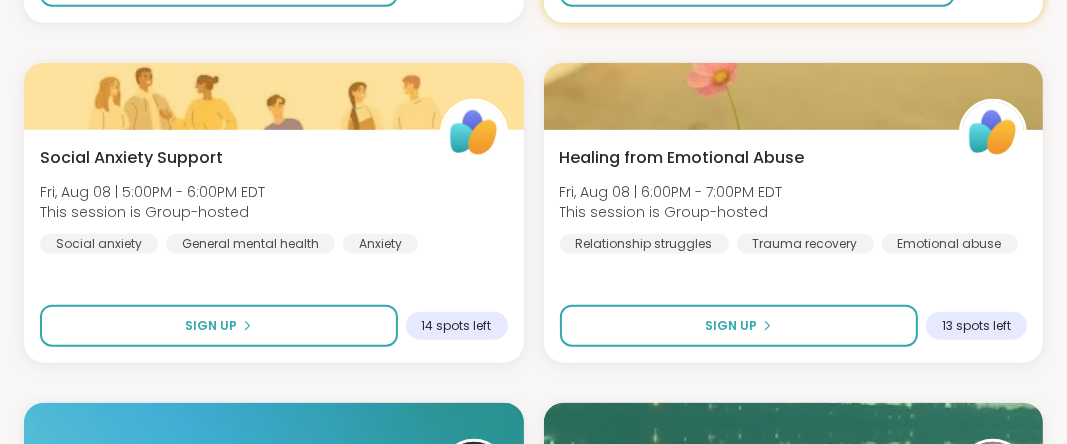 scroll, scrollTop: 11839, scrollLeft: 0, axis: vertical 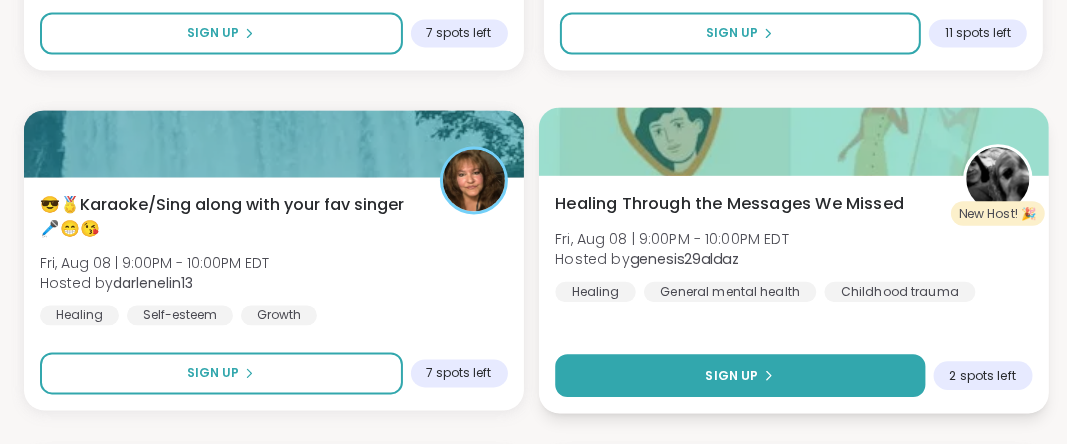 click on "Sign Up" at bounding box center (731, 375) 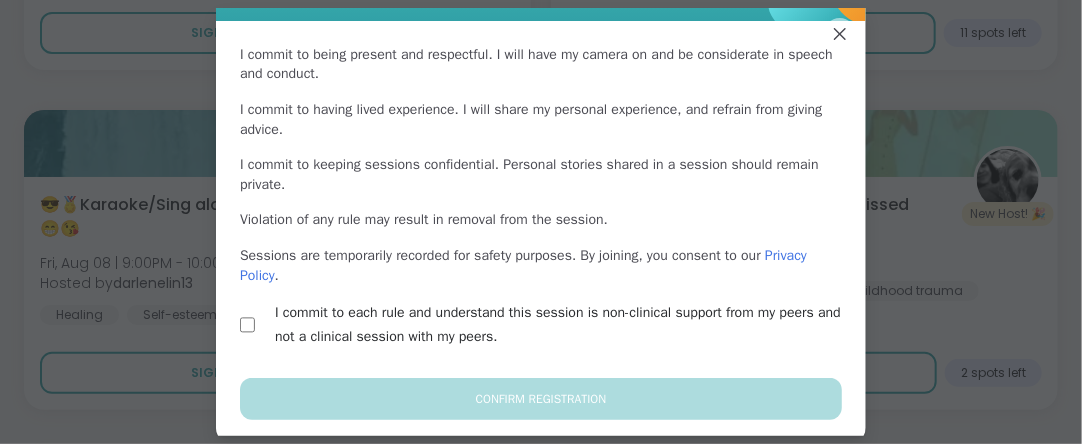 scroll, scrollTop: 140, scrollLeft: 0, axis: vertical 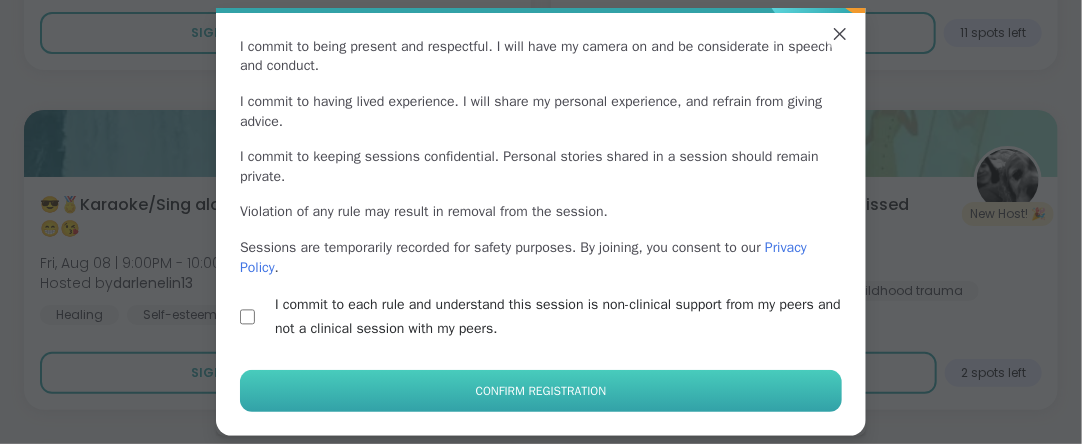 click on "Confirm Registration" at bounding box center (541, 391) 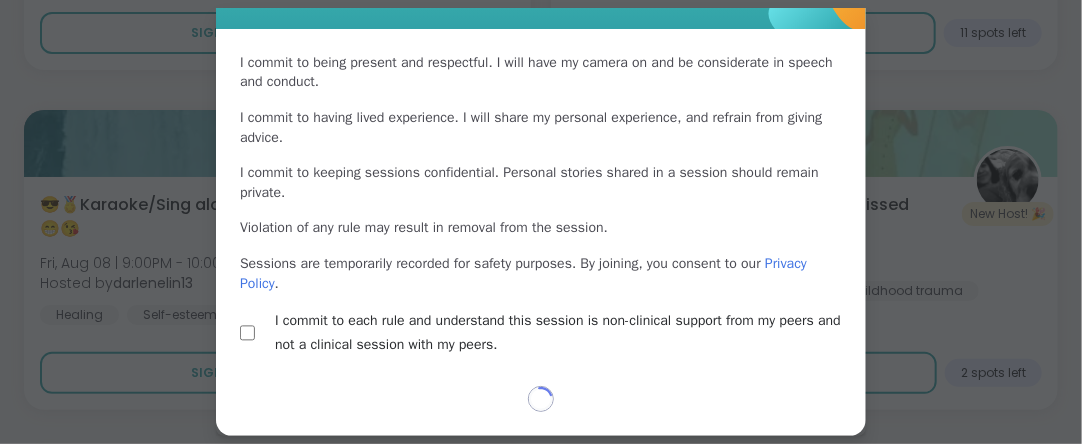 scroll, scrollTop: 124, scrollLeft: 0, axis: vertical 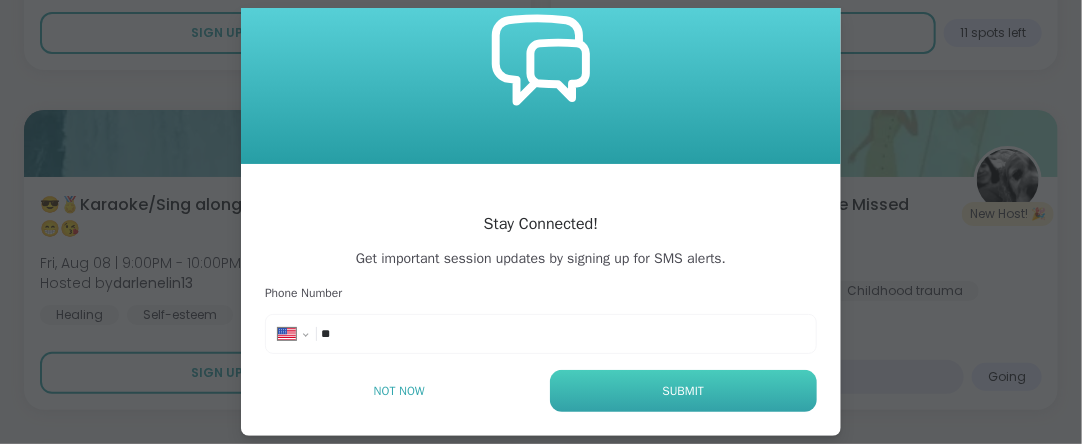 click on "Submit" at bounding box center [683, 391] 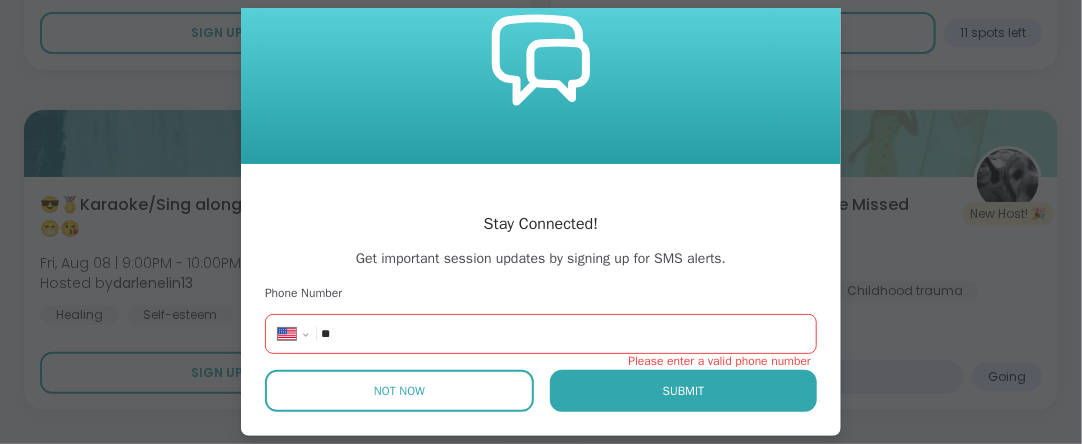 click on "Not Now" at bounding box center [399, 391] 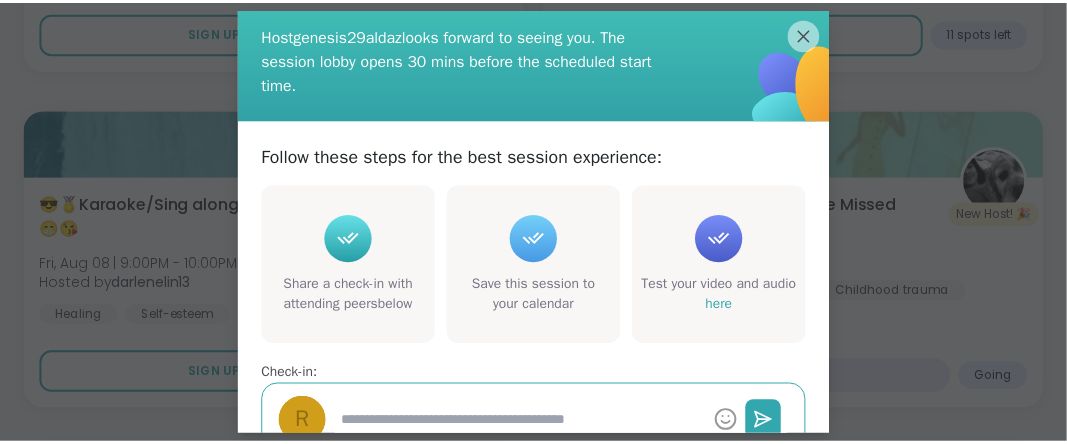 scroll, scrollTop: 100, scrollLeft: 0, axis: vertical 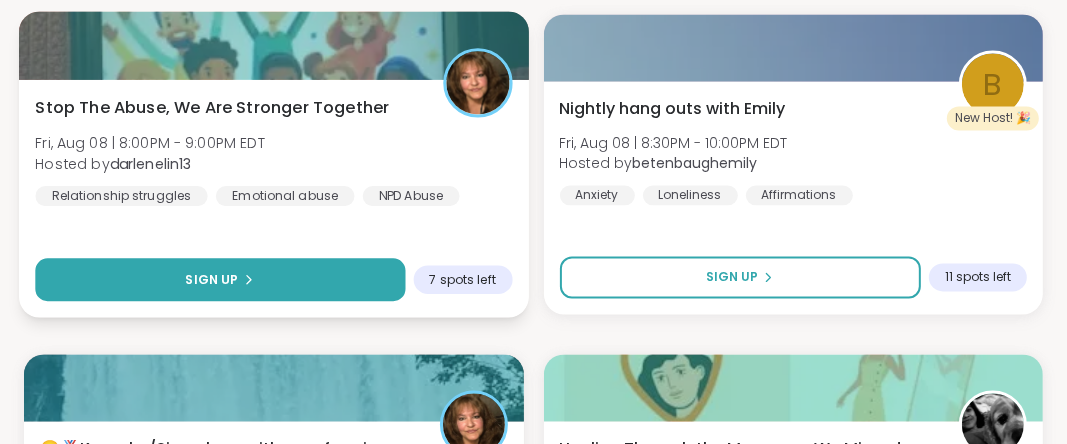 click 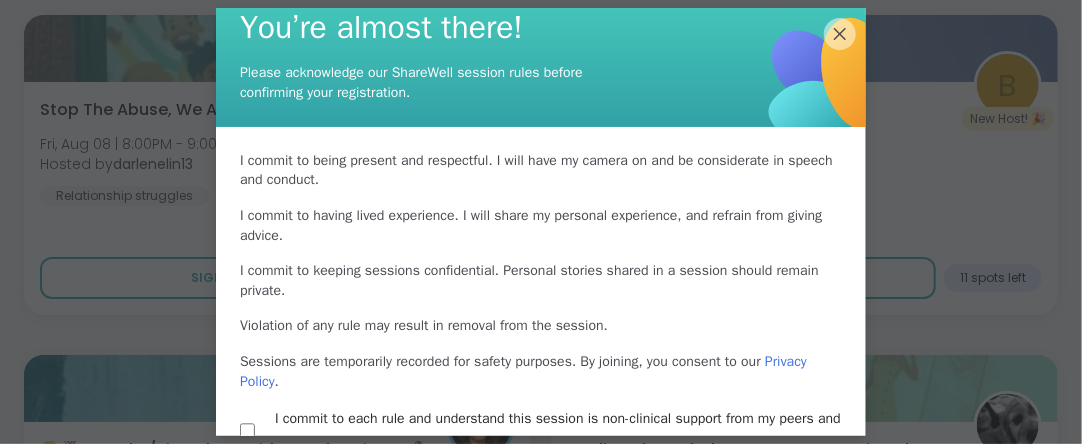 scroll, scrollTop: 100, scrollLeft: 0, axis: vertical 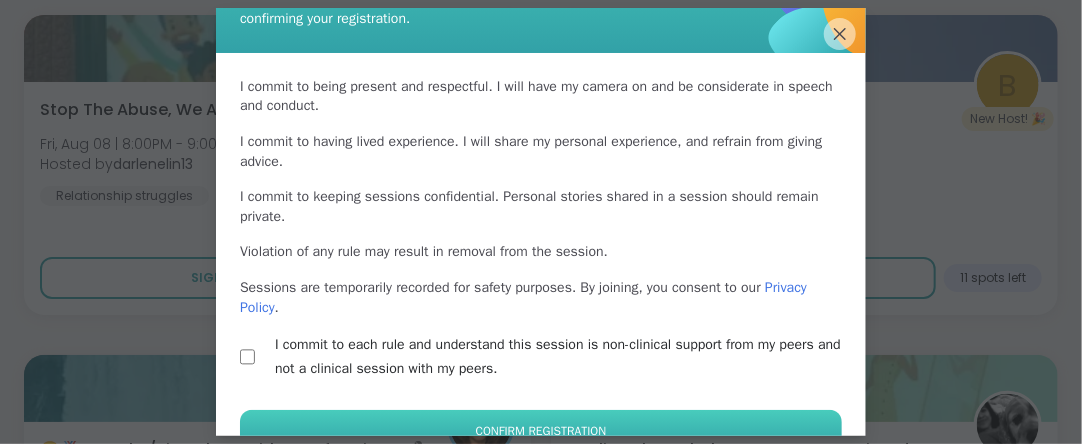 click on "Confirm Registration" at bounding box center [541, 431] 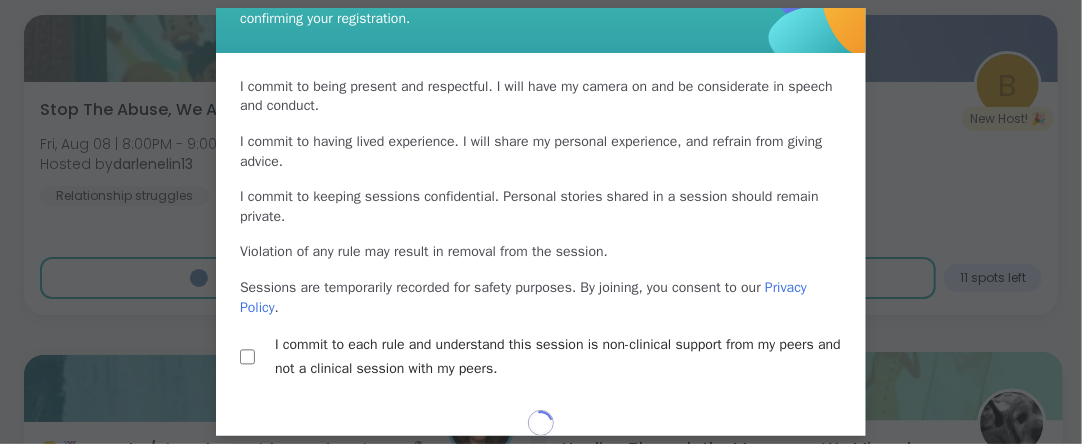 select on "**" 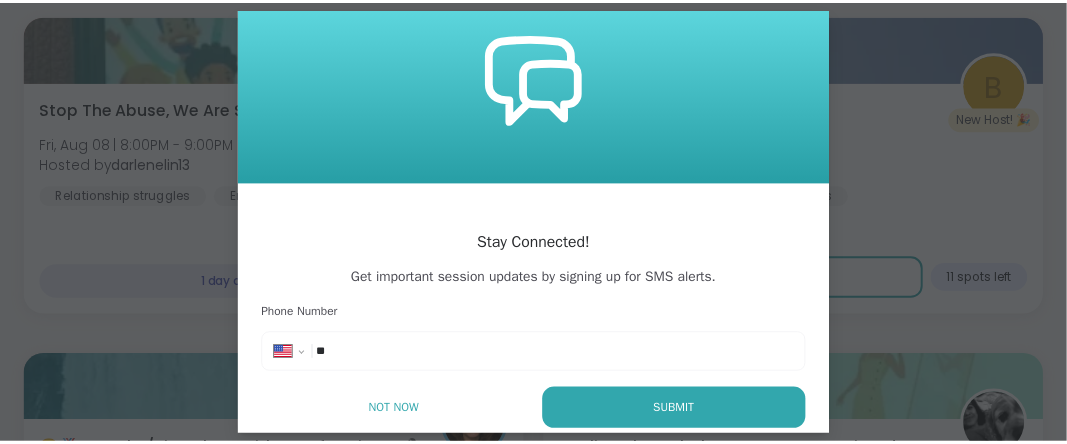 scroll, scrollTop: 52, scrollLeft: 0, axis: vertical 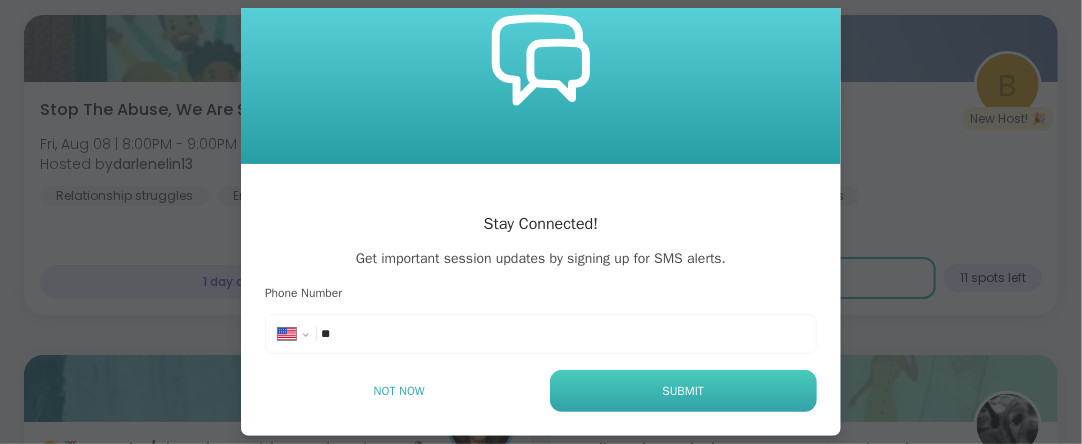 drag, startPoint x: 679, startPoint y: 394, endPoint x: 657, endPoint y: 390, distance: 22.36068 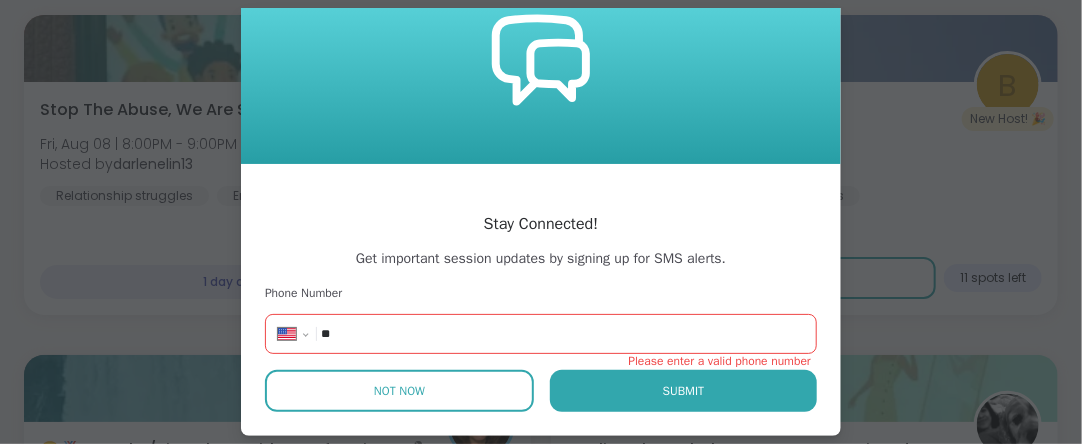 click on "Not Now" at bounding box center (399, 391) 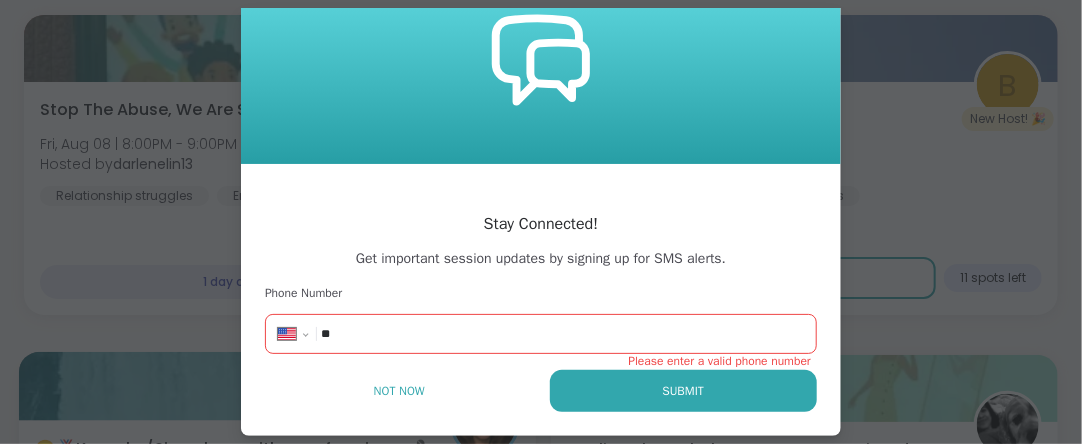 type on "*" 